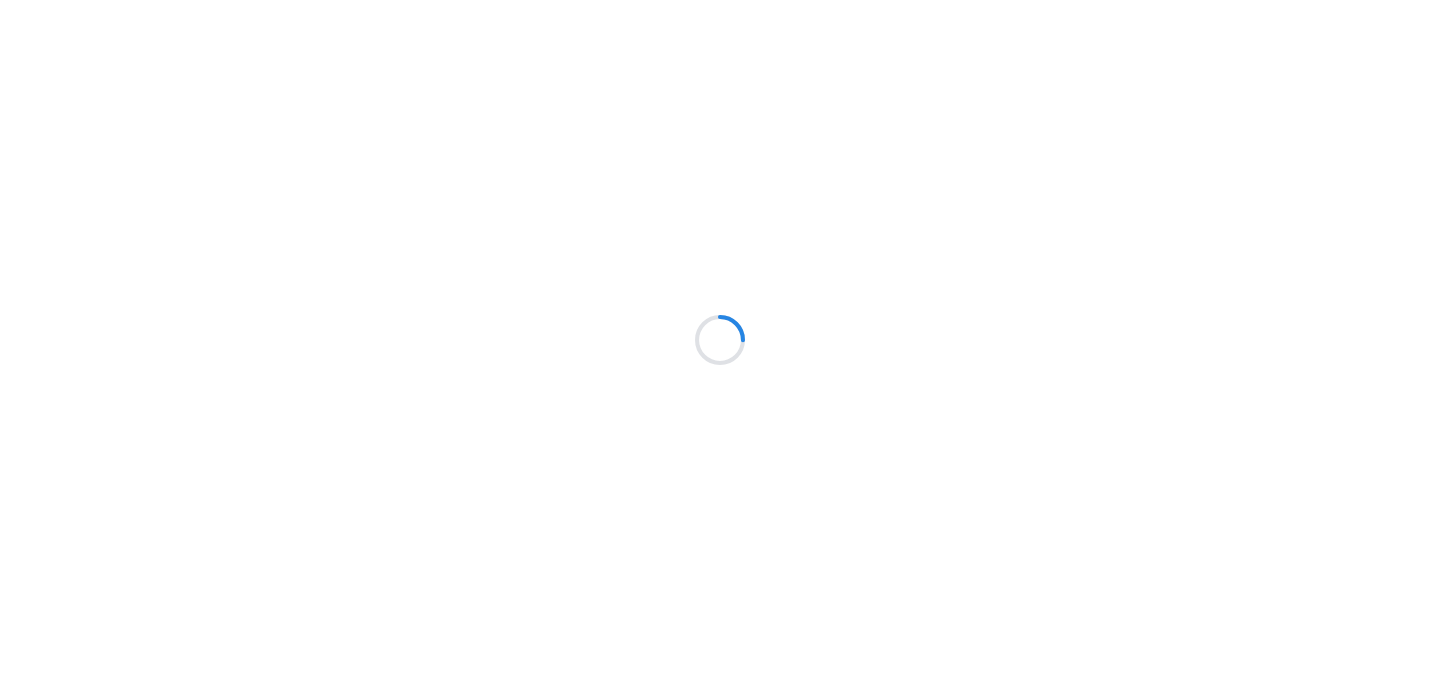 scroll, scrollTop: 0, scrollLeft: 0, axis: both 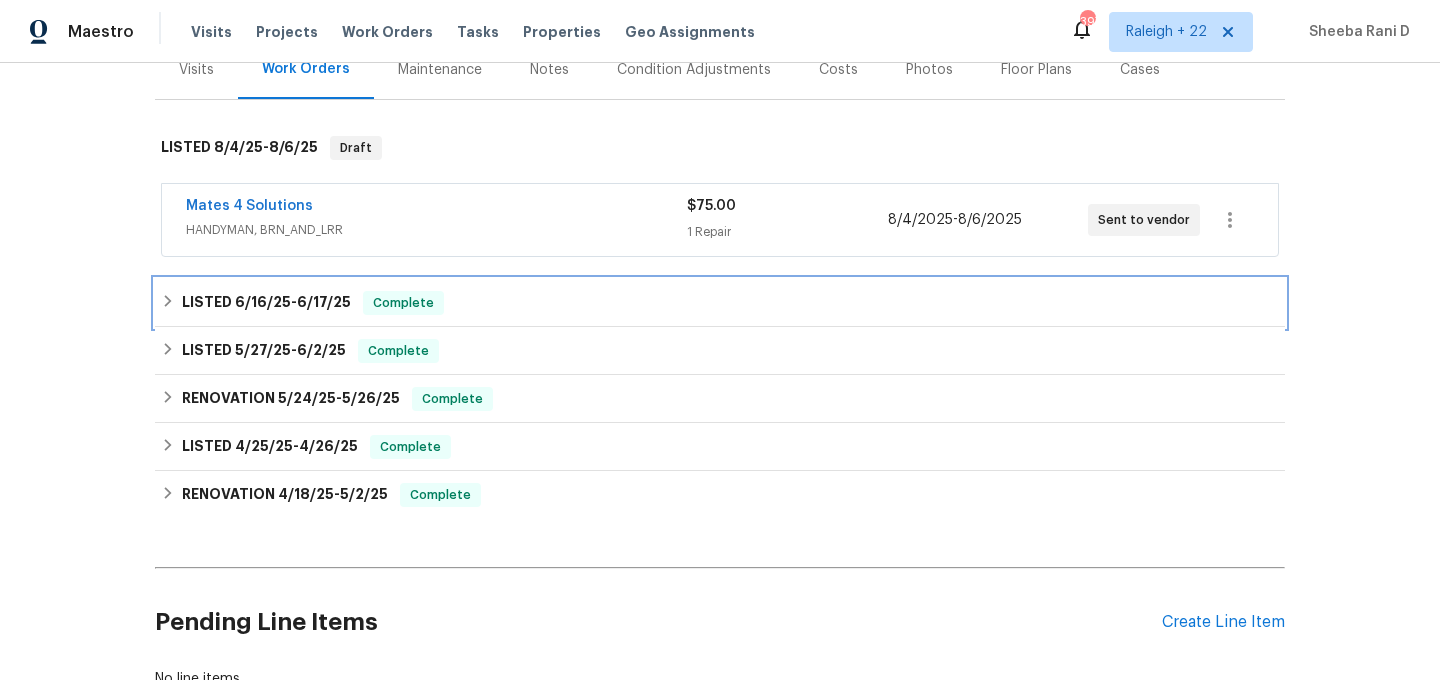 click 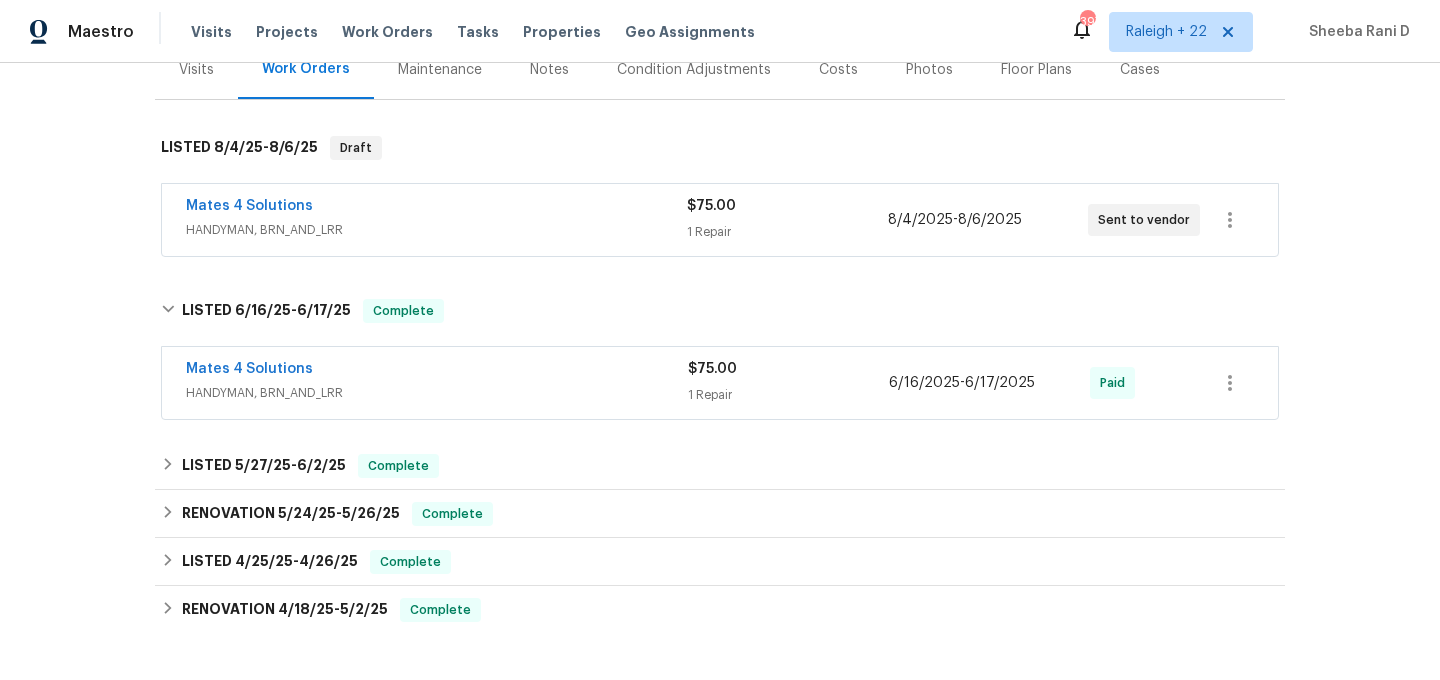 click on "HANDYMAN, BRN_AND_LRR" at bounding box center [437, 393] 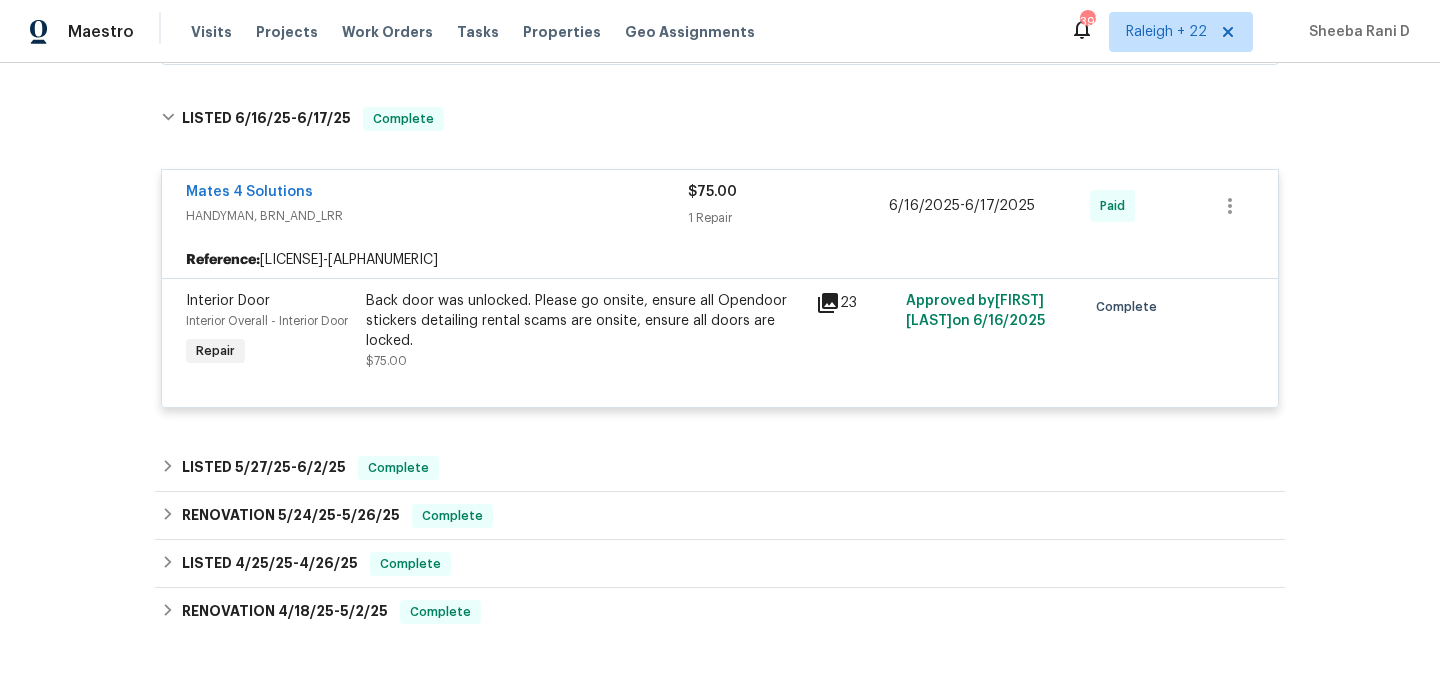 scroll, scrollTop: 499, scrollLeft: 0, axis: vertical 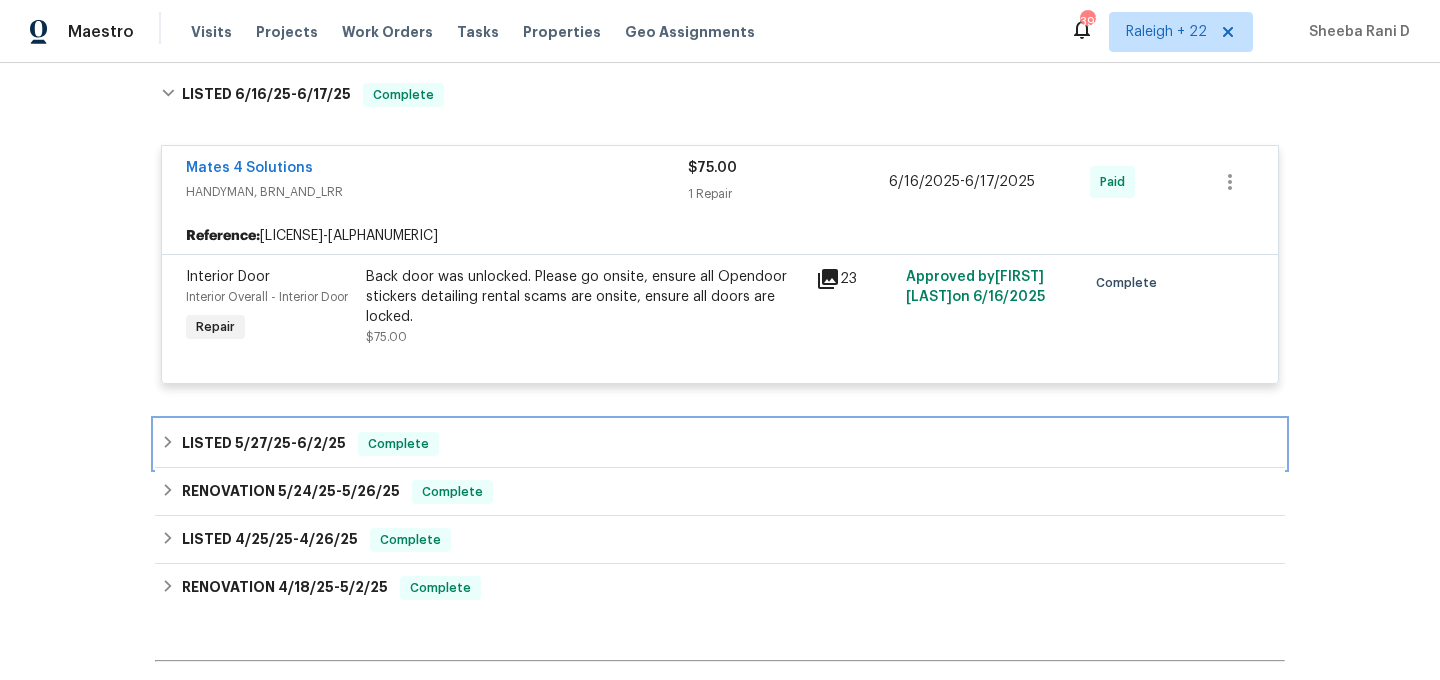 click on "LISTED   [DATE]  -  [DATE] Complete" at bounding box center (720, 444) 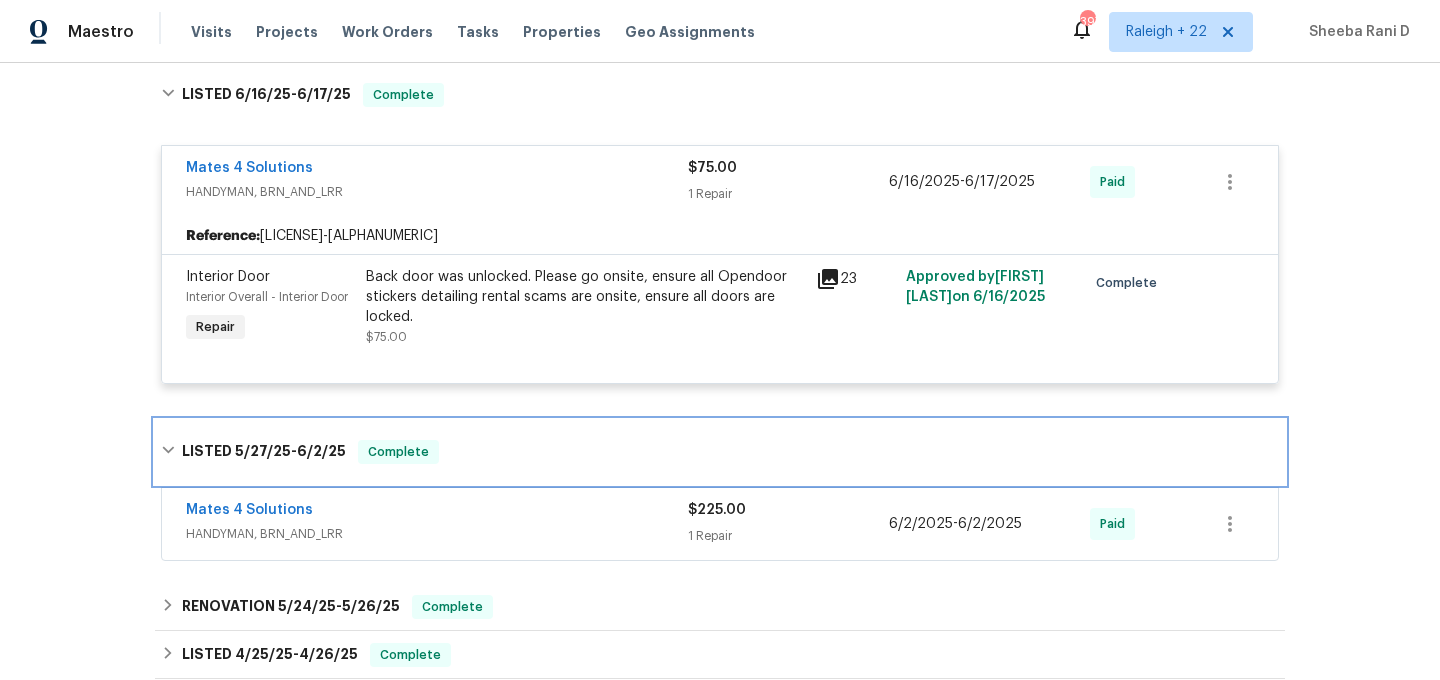 scroll, scrollTop: 580, scrollLeft: 0, axis: vertical 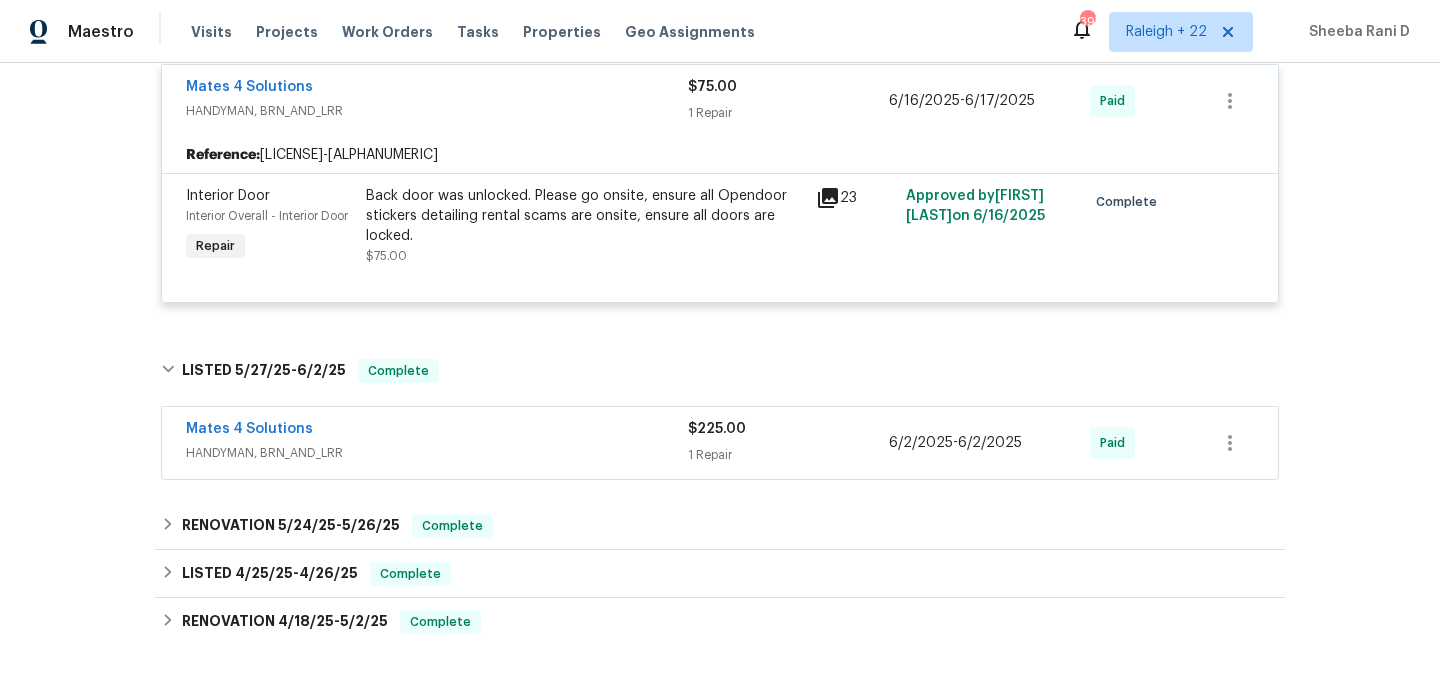 click on "HANDYMAN, BRN_AND_LRR" at bounding box center (437, 453) 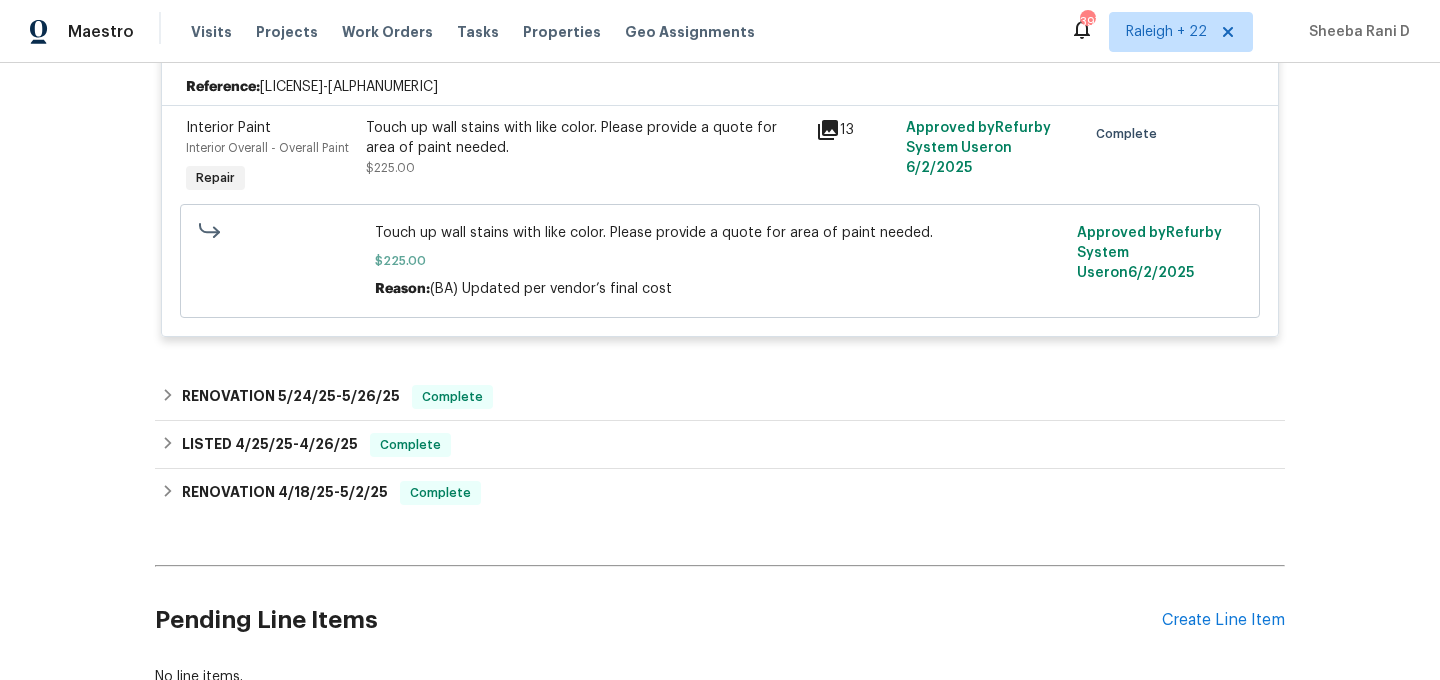 scroll, scrollTop: 1129, scrollLeft: 0, axis: vertical 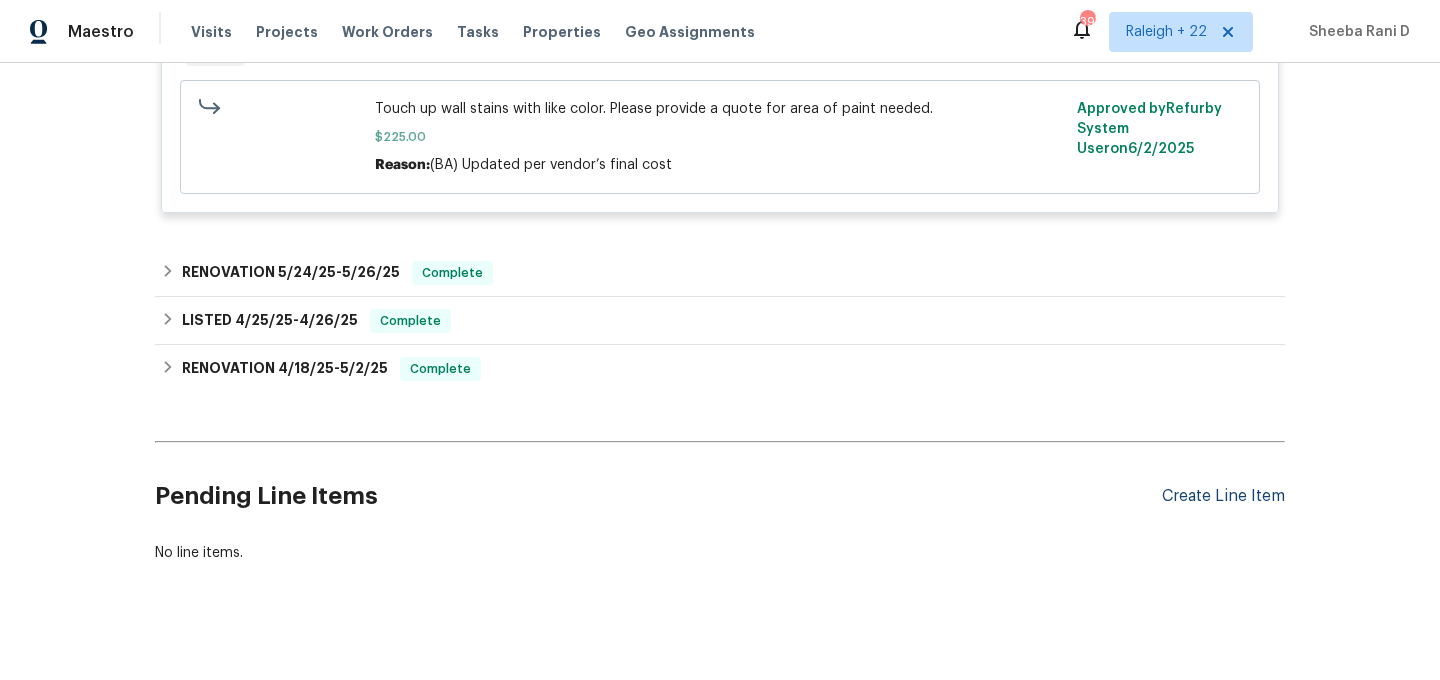 click on "Create Line Item" at bounding box center [1223, 496] 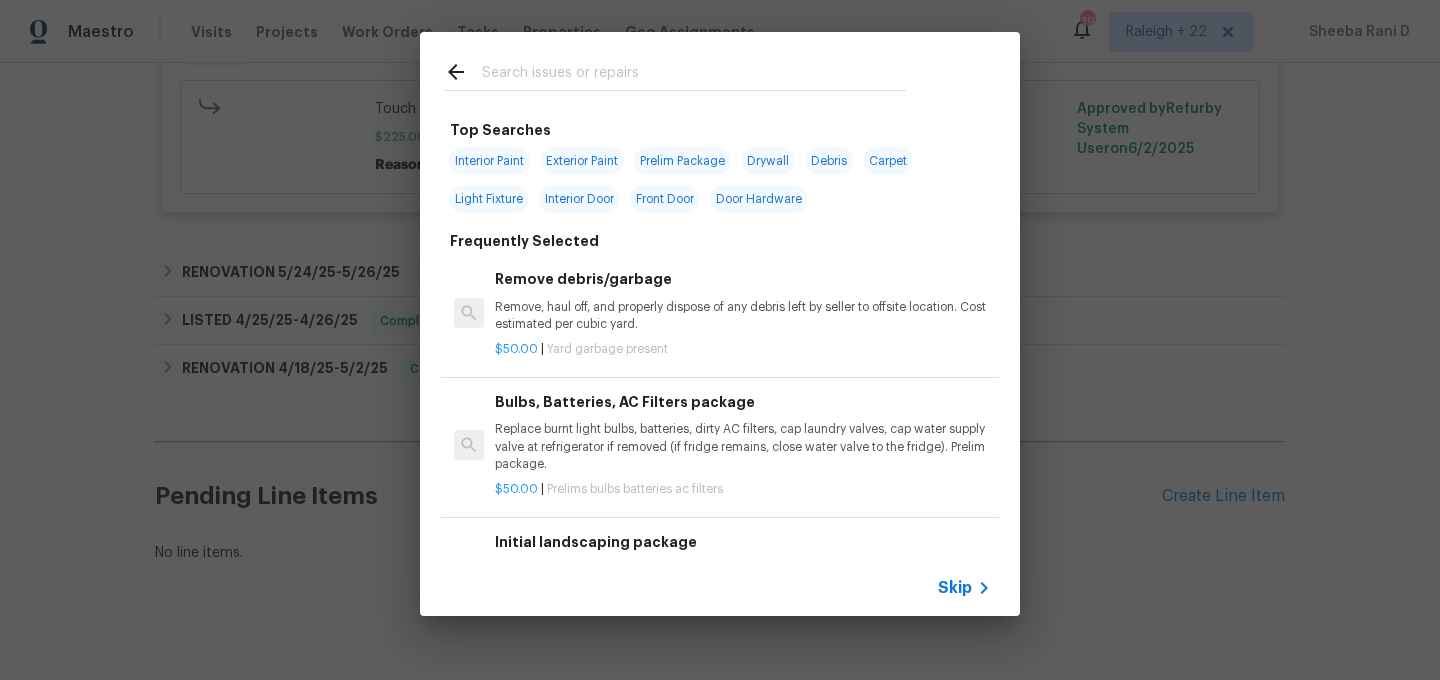 click 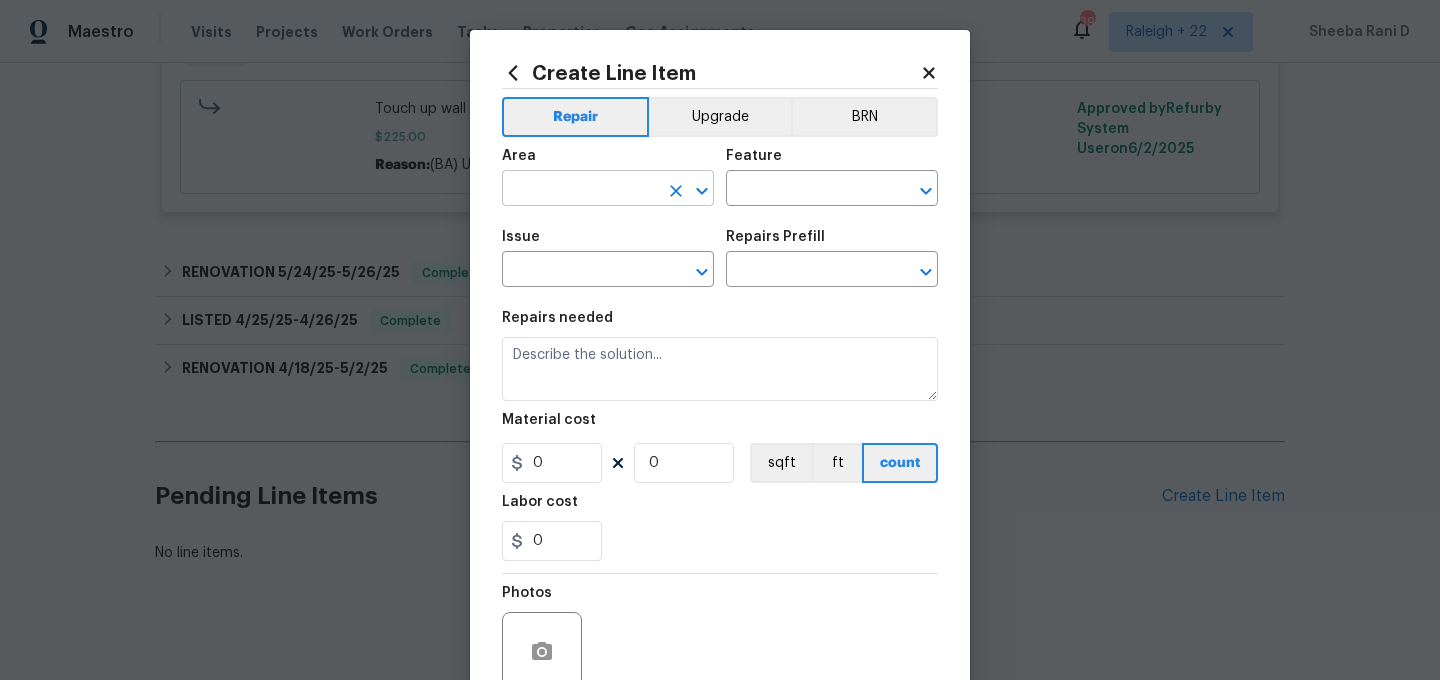 click at bounding box center [580, 190] 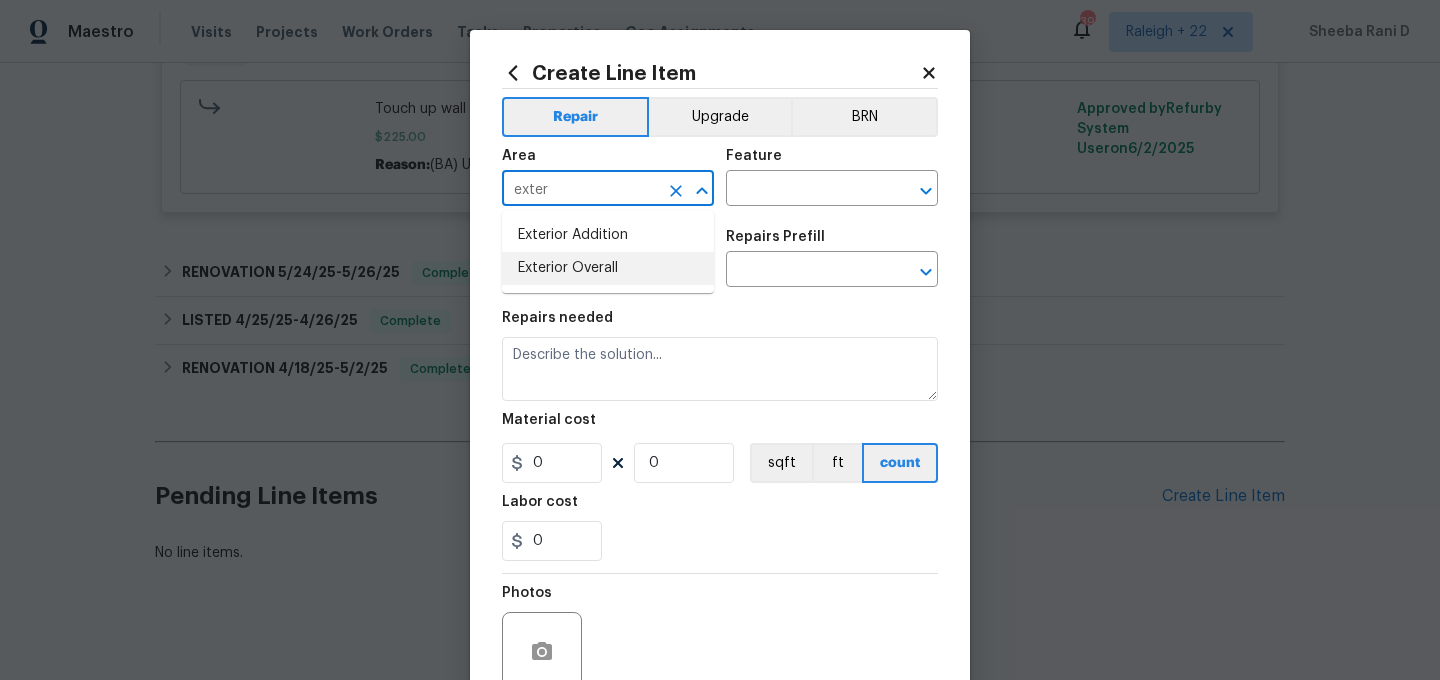 click on "Exterior Overall" at bounding box center [608, 268] 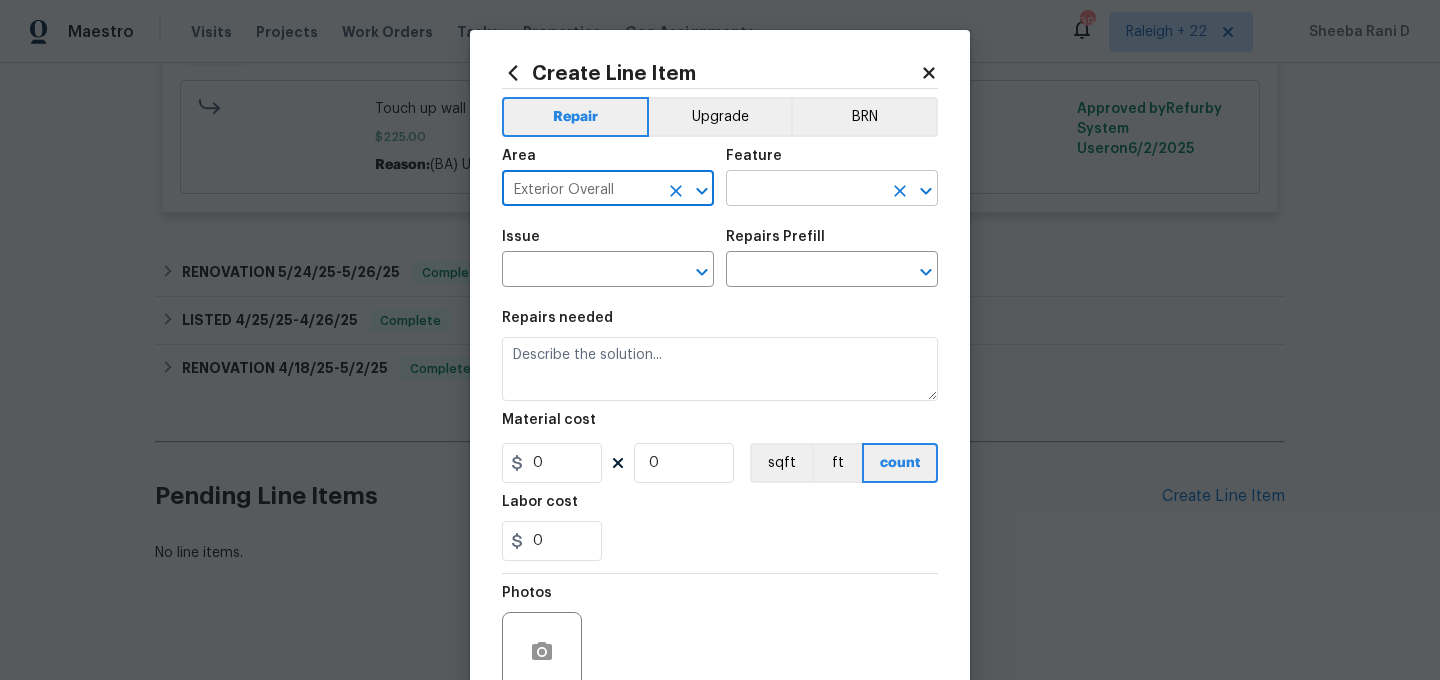 type on "Exterior Overall" 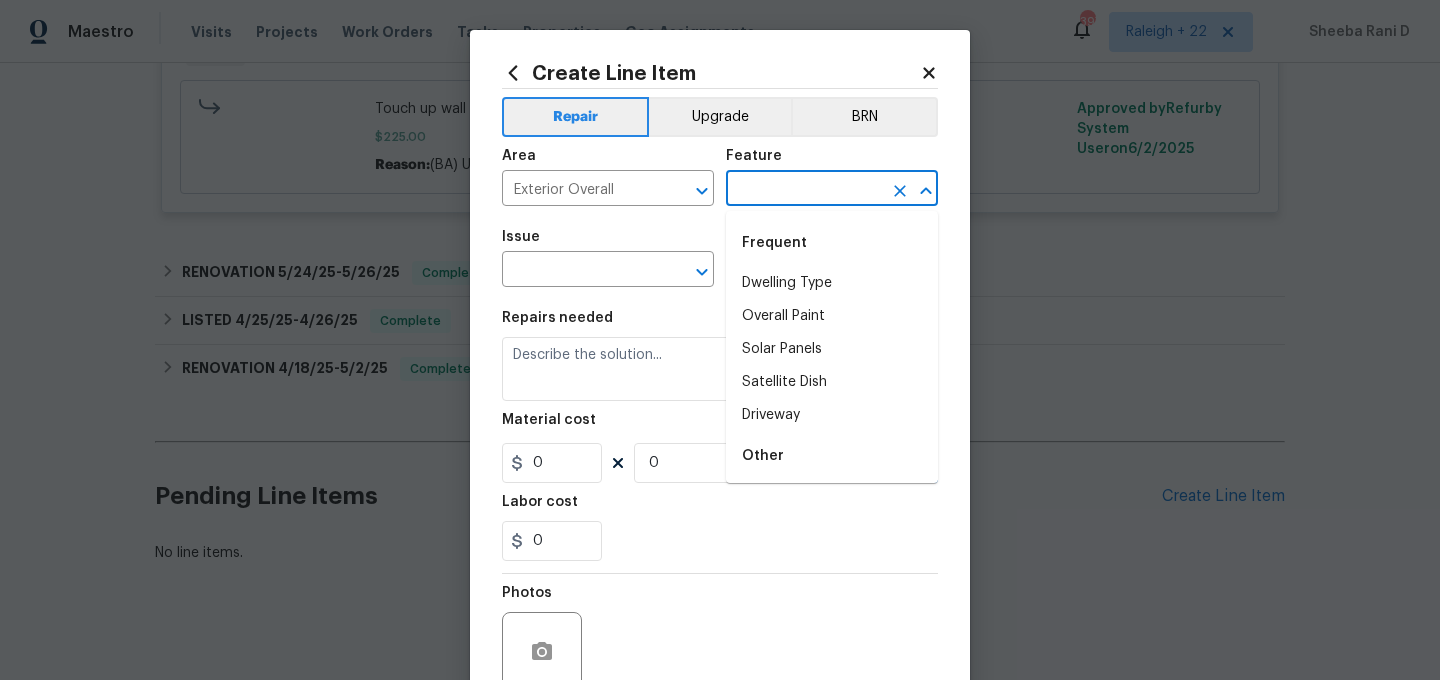 click at bounding box center (804, 190) 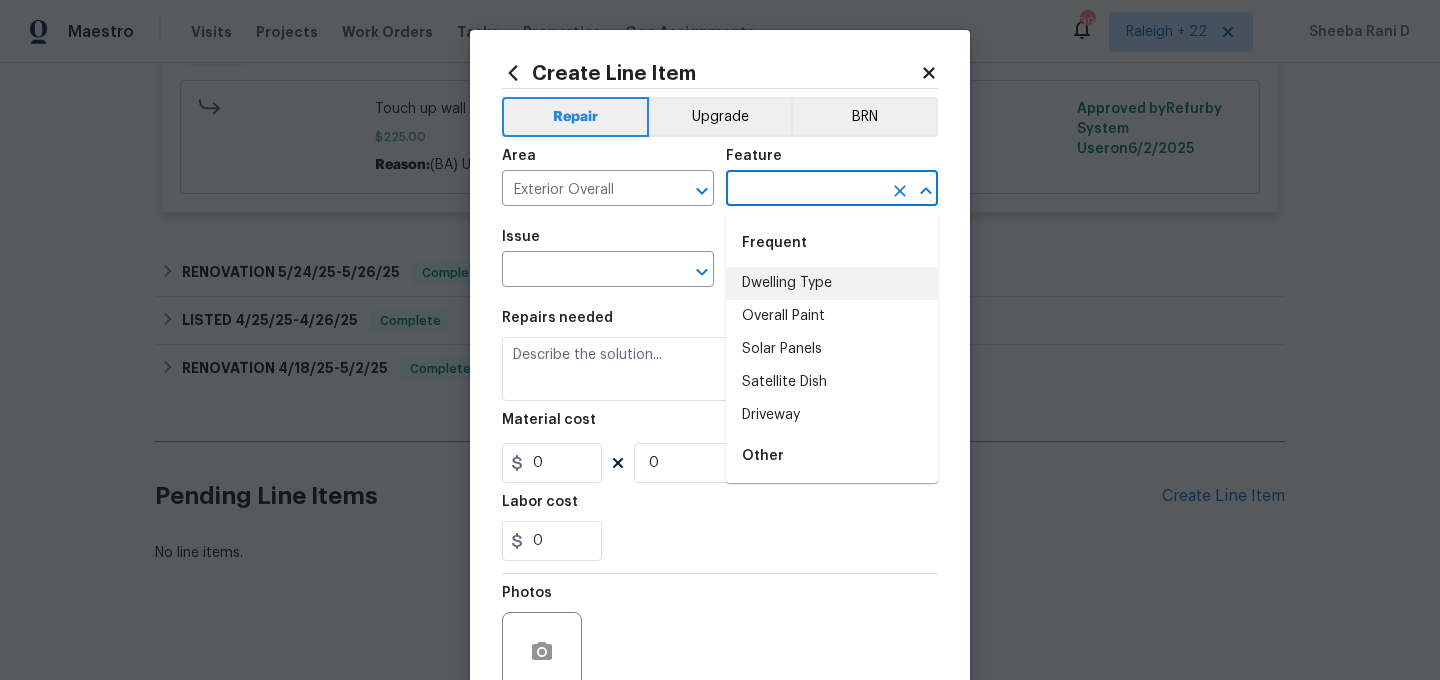click at bounding box center (804, 190) 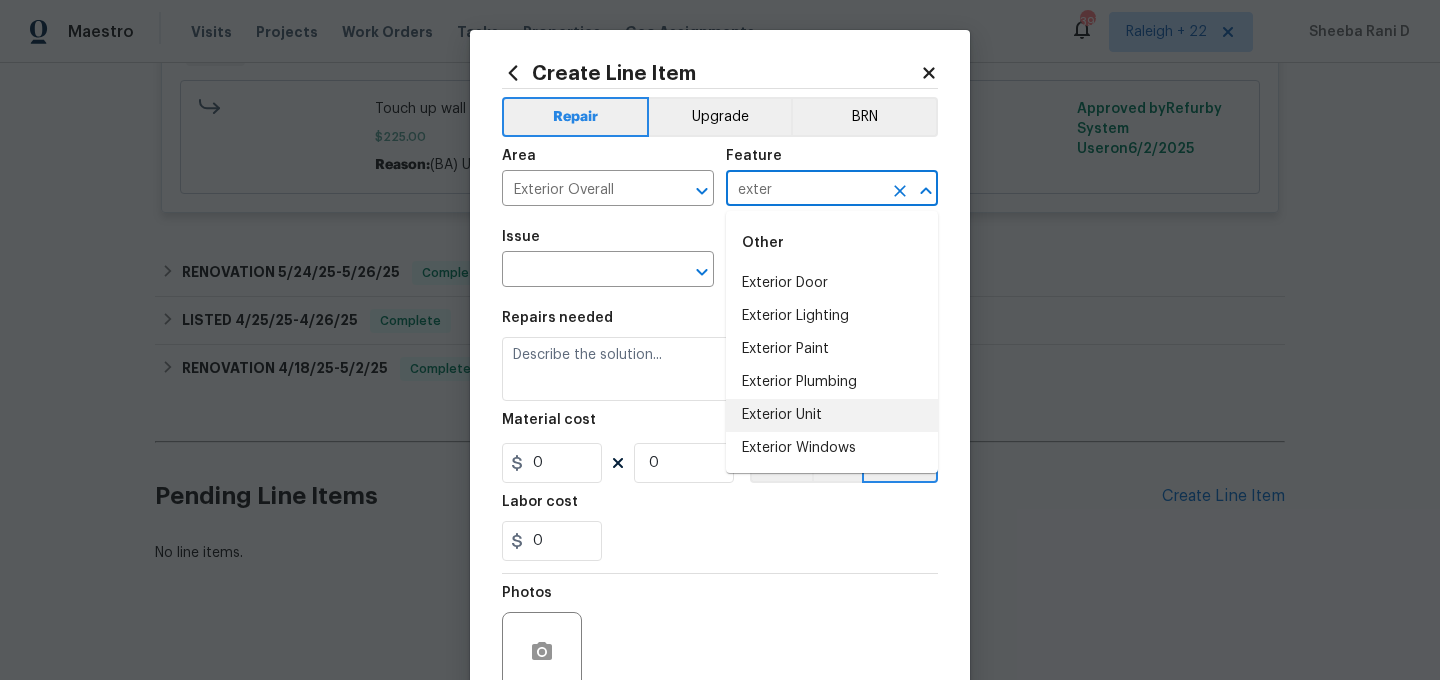 click on "Exterior Unit" at bounding box center [832, 415] 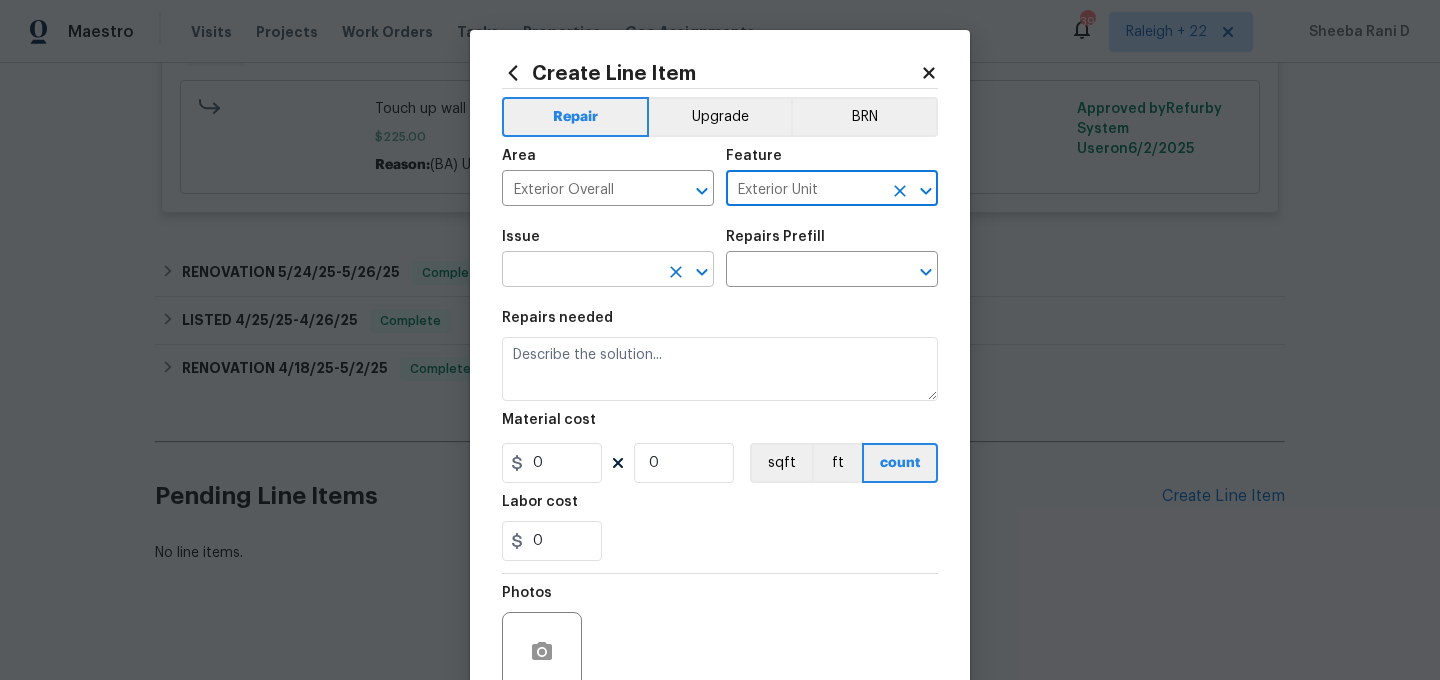 type on "Exterior Unit" 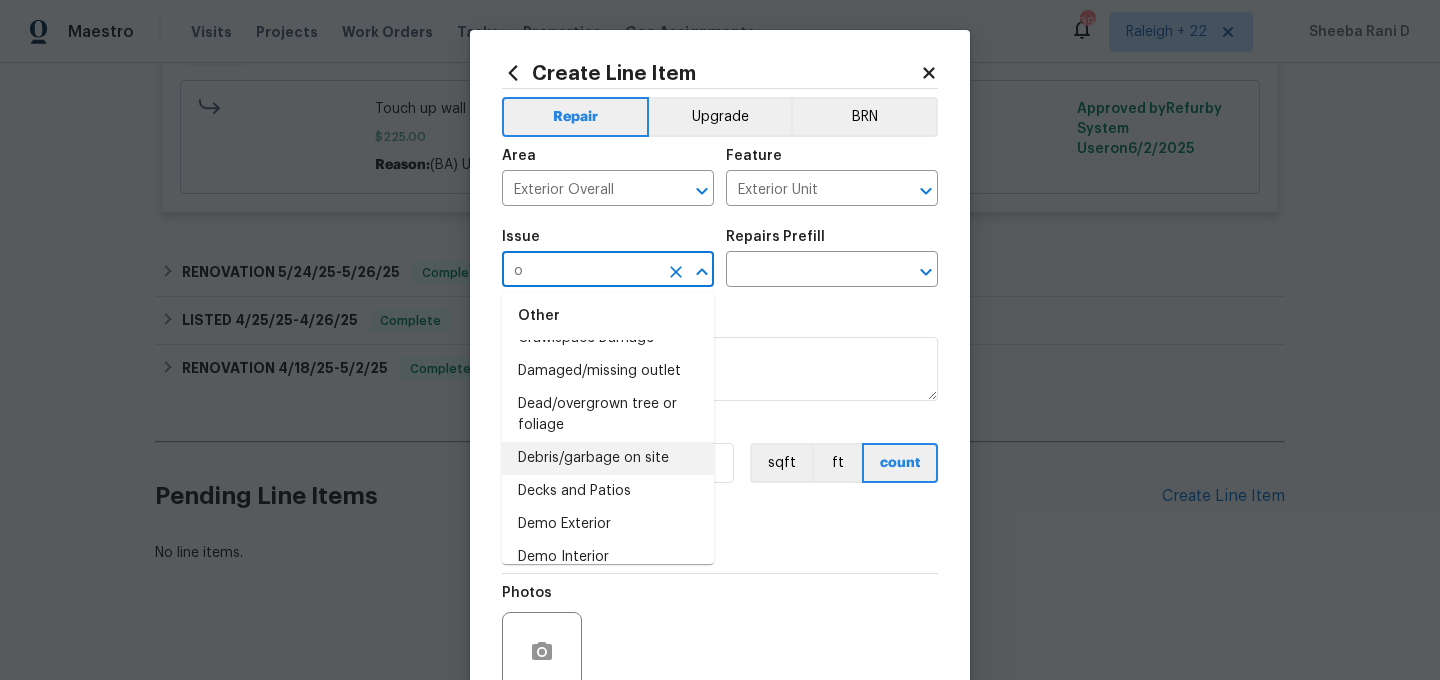 scroll, scrollTop: 0, scrollLeft: 0, axis: both 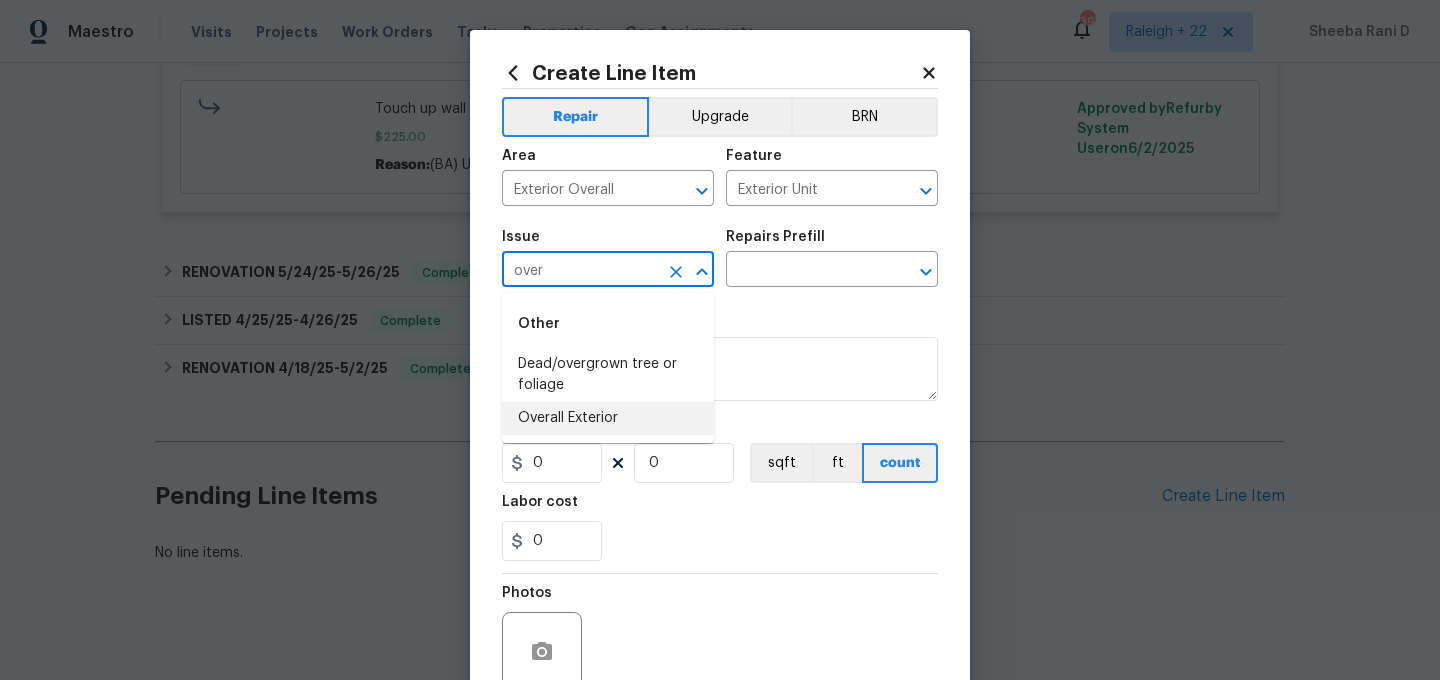 click on "Overall Exterior" at bounding box center (608, 418) 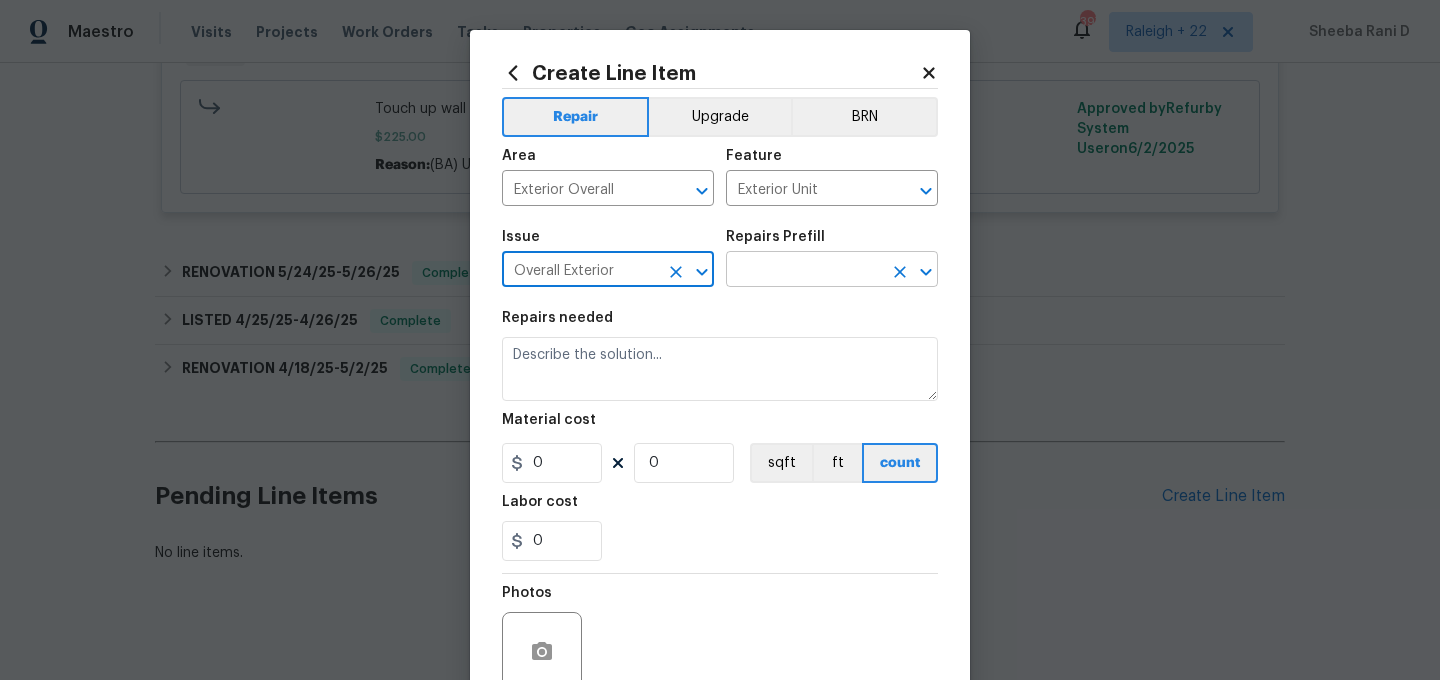 type on "Overall Exterior" 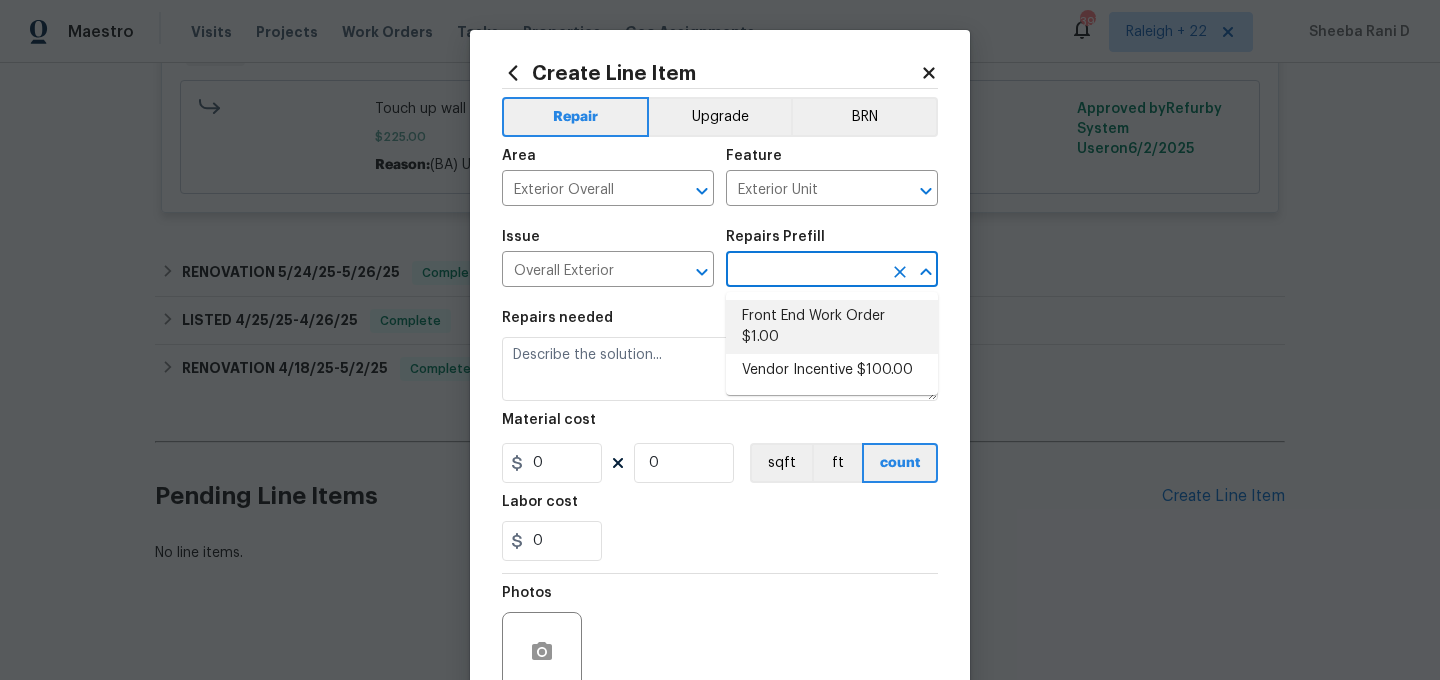 click on "Front End Work Order $1.00" at bounding box center (832, 327) 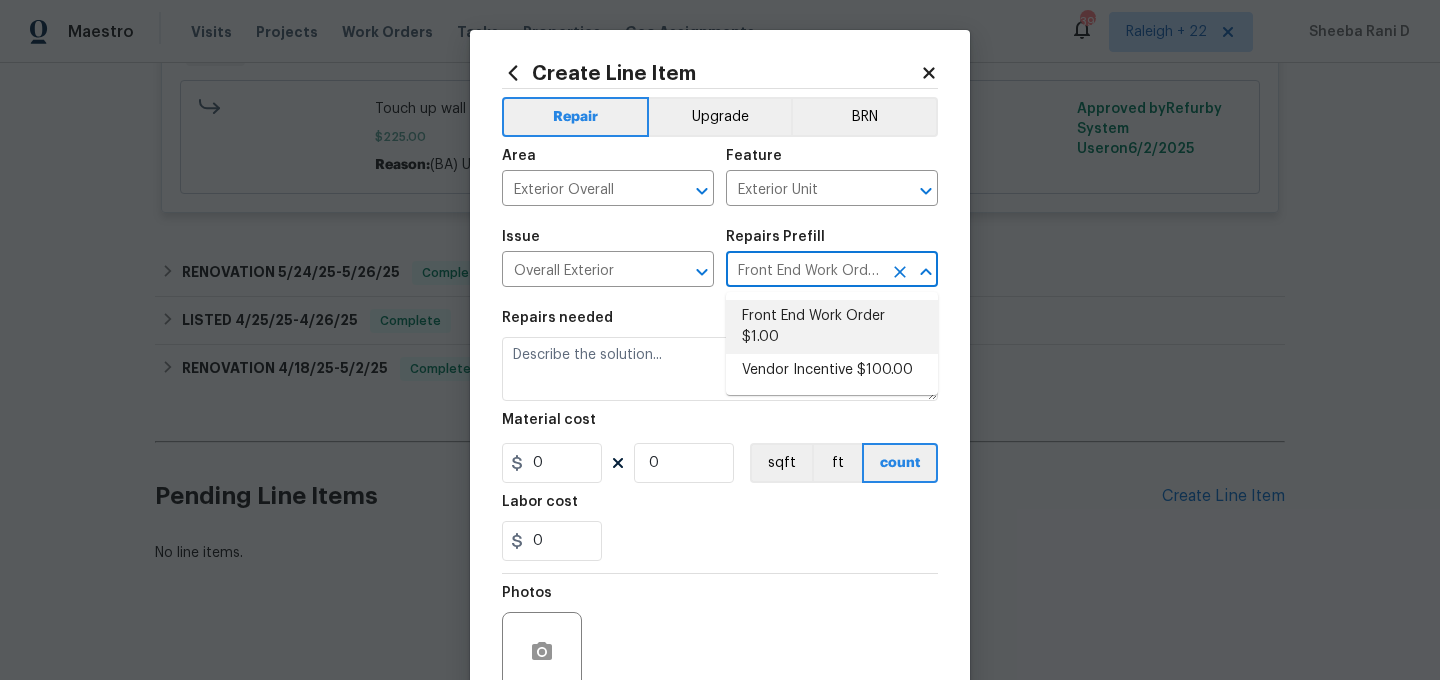 type on "Placeholder line item for the creation of front end work orders." 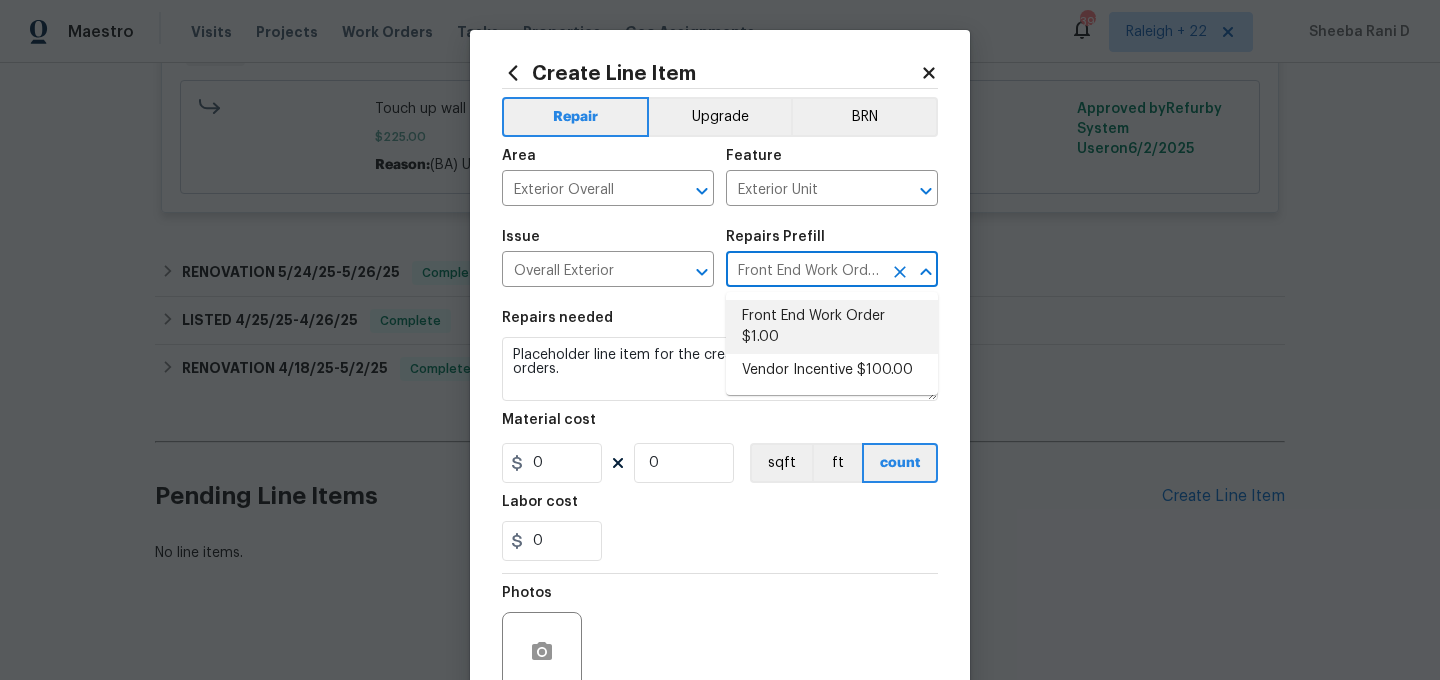 type on "1" 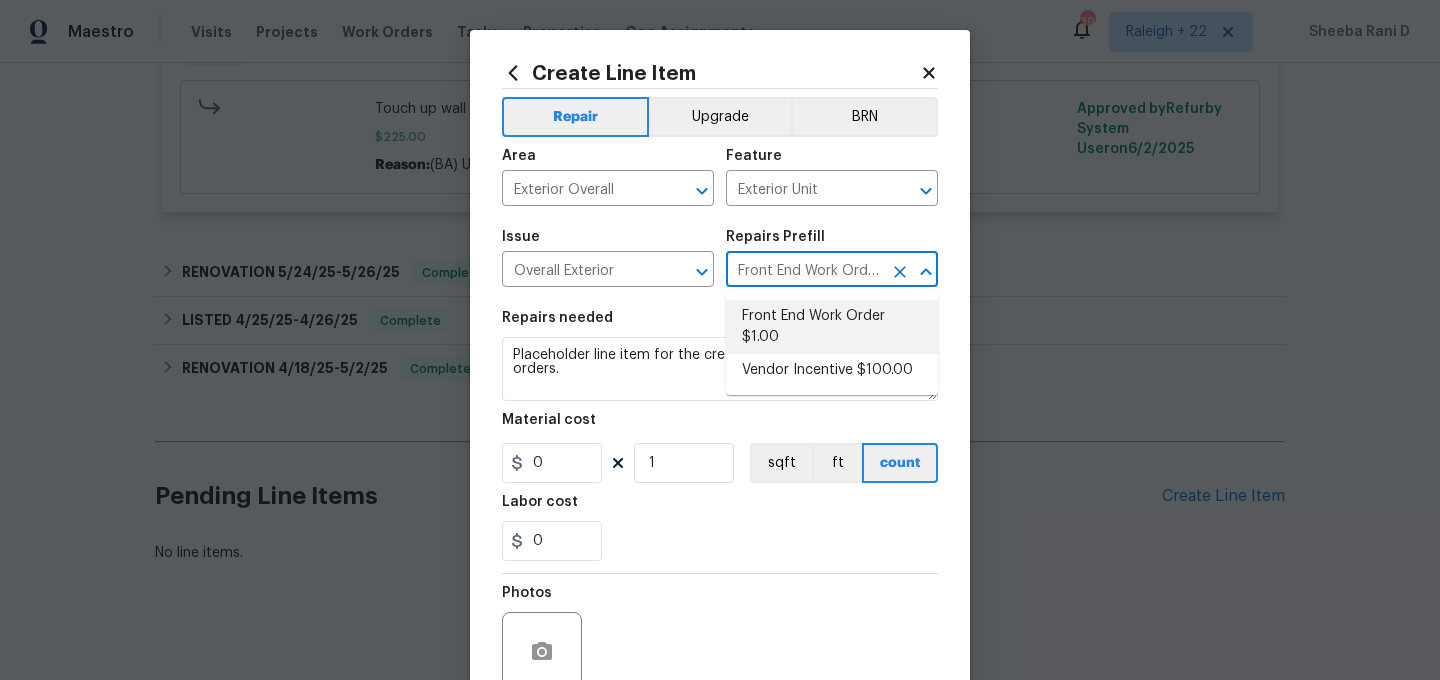 type on "1" 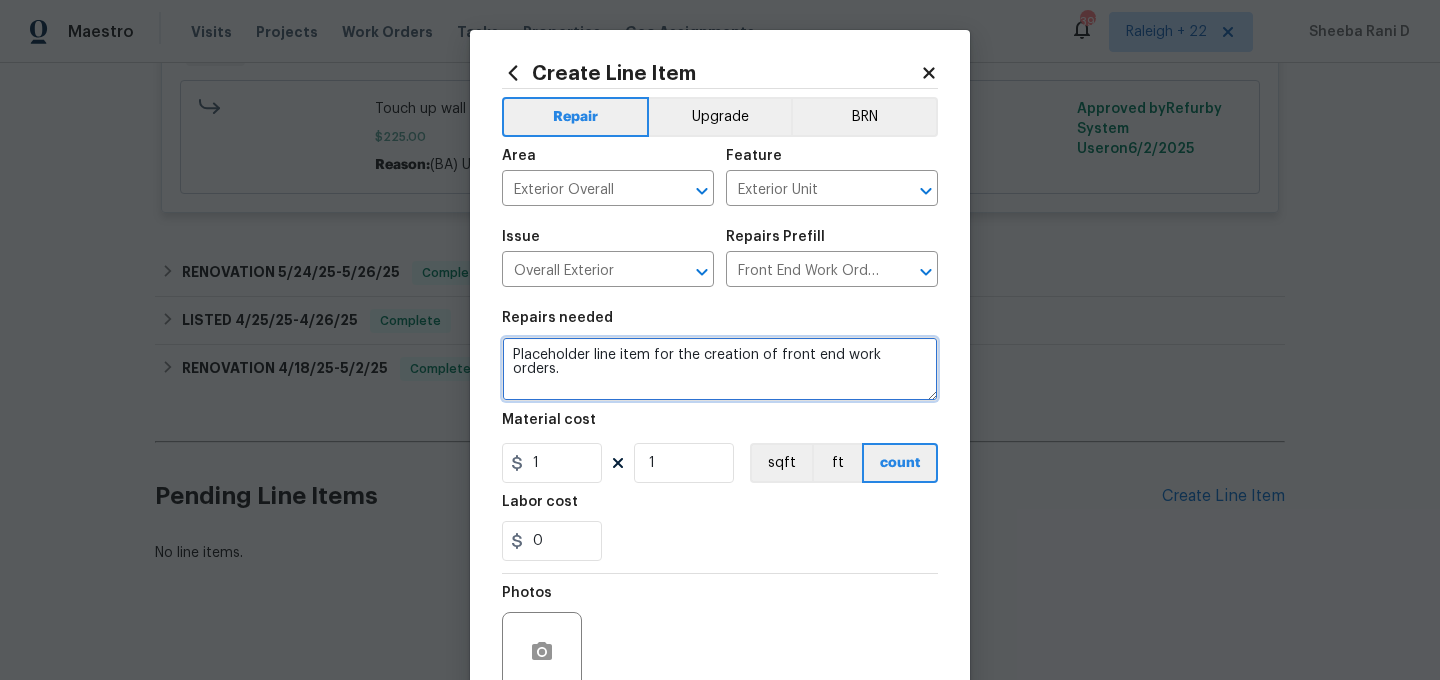 drag, startPoint x: 532, startPoint y: 356, endPoint x: 969, endPoint y: 382, distance: 437.77277 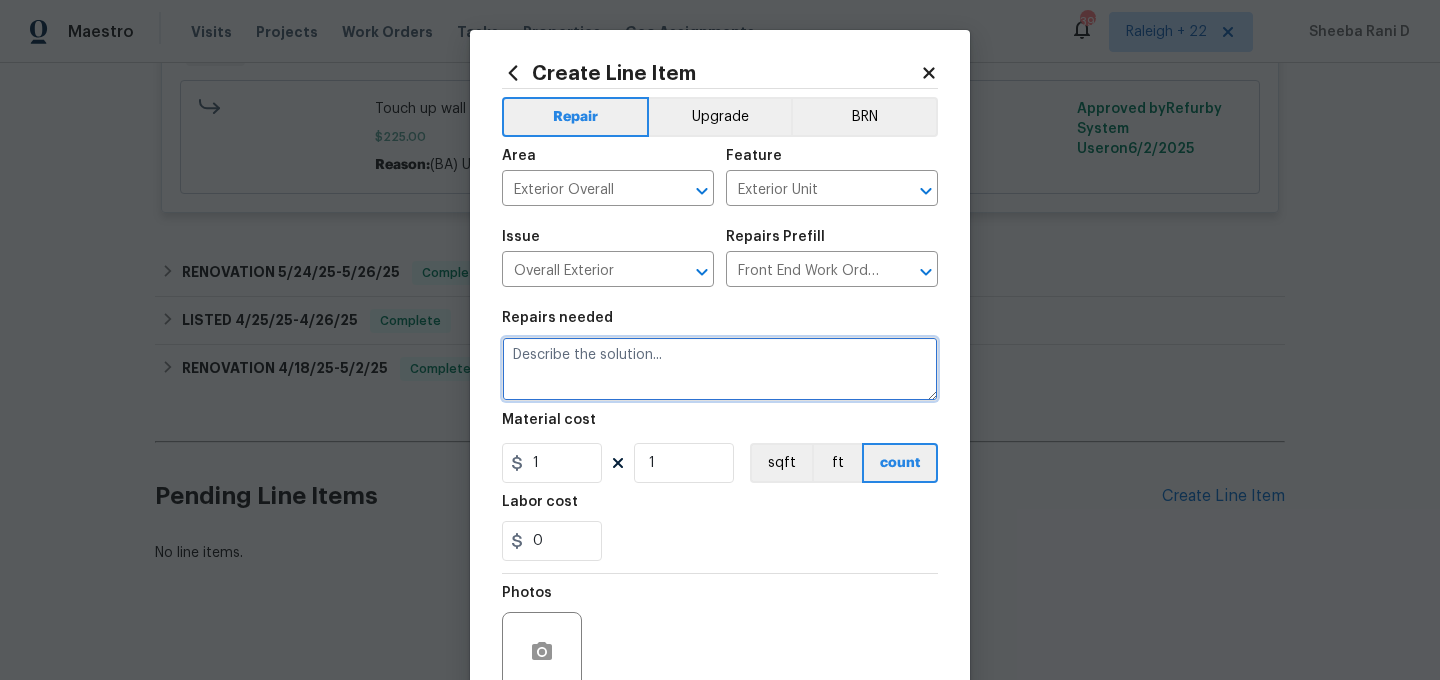 type on "G" 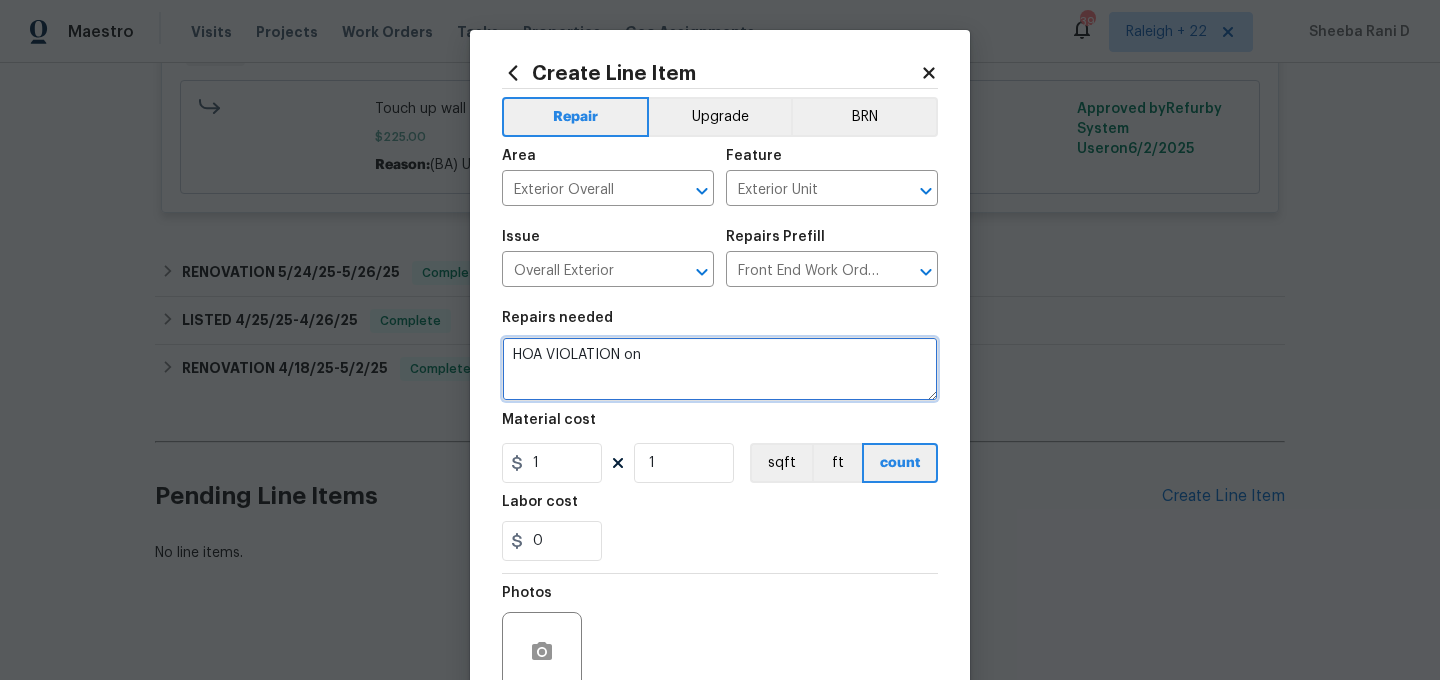 click on "HOA VIOLATION on" at bounding box center (720, 369) 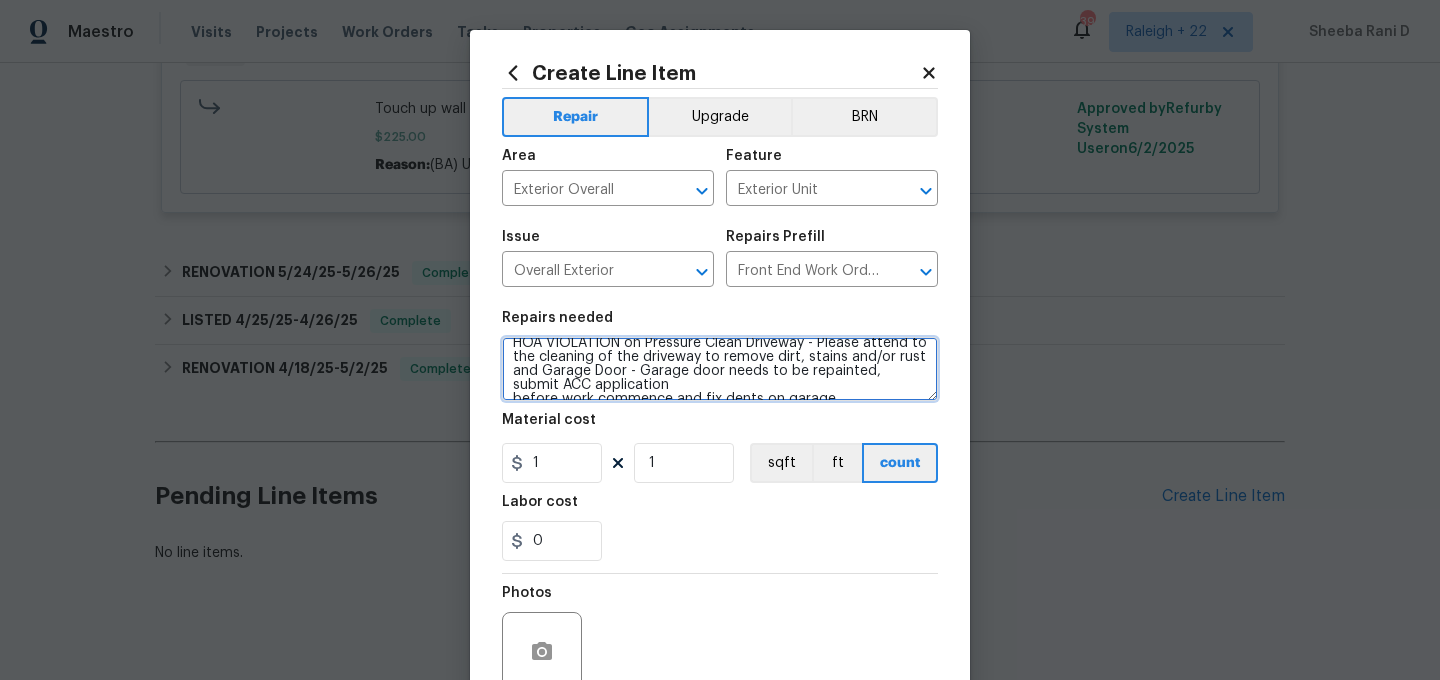 scroll, scrollTop: 0, scrollLeft: 0, axis: both 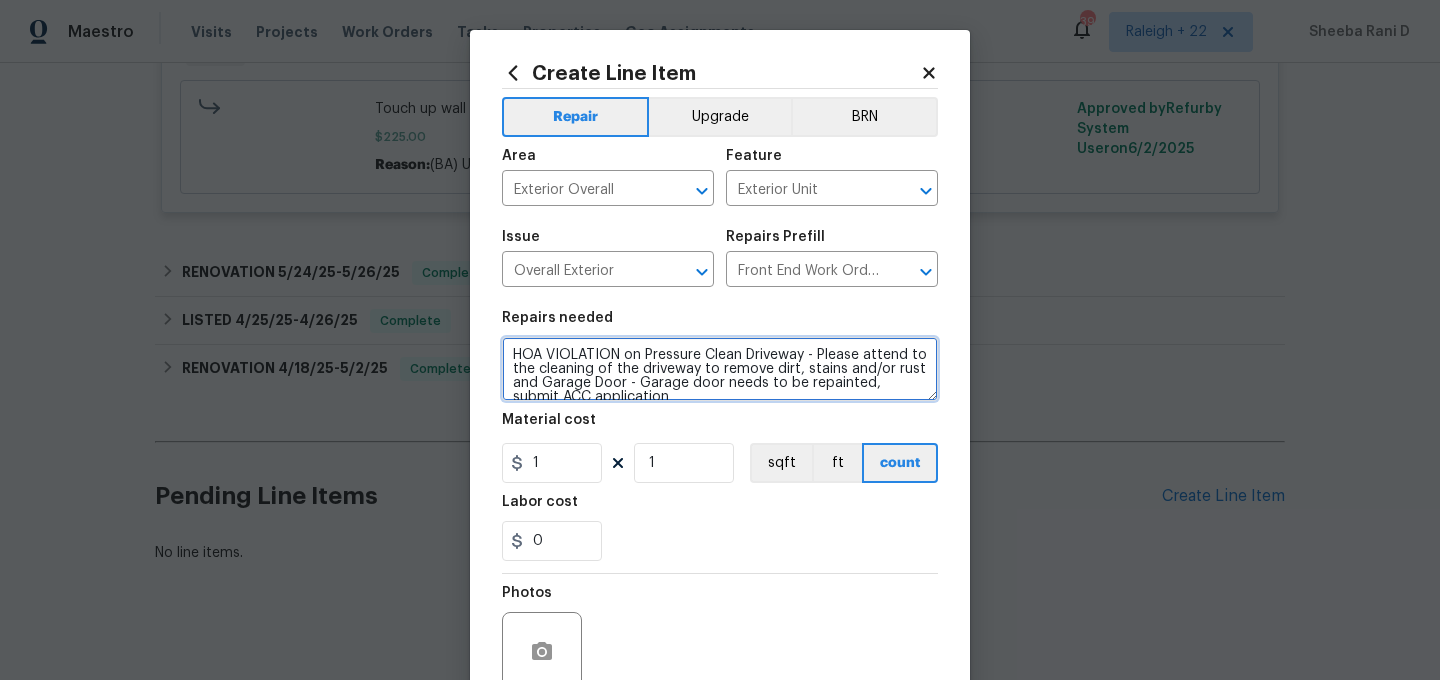 drag, startPoint x: 818, startPoint y: 355, endPoint x: 860, endPoint y: 361, distance: 42.426407 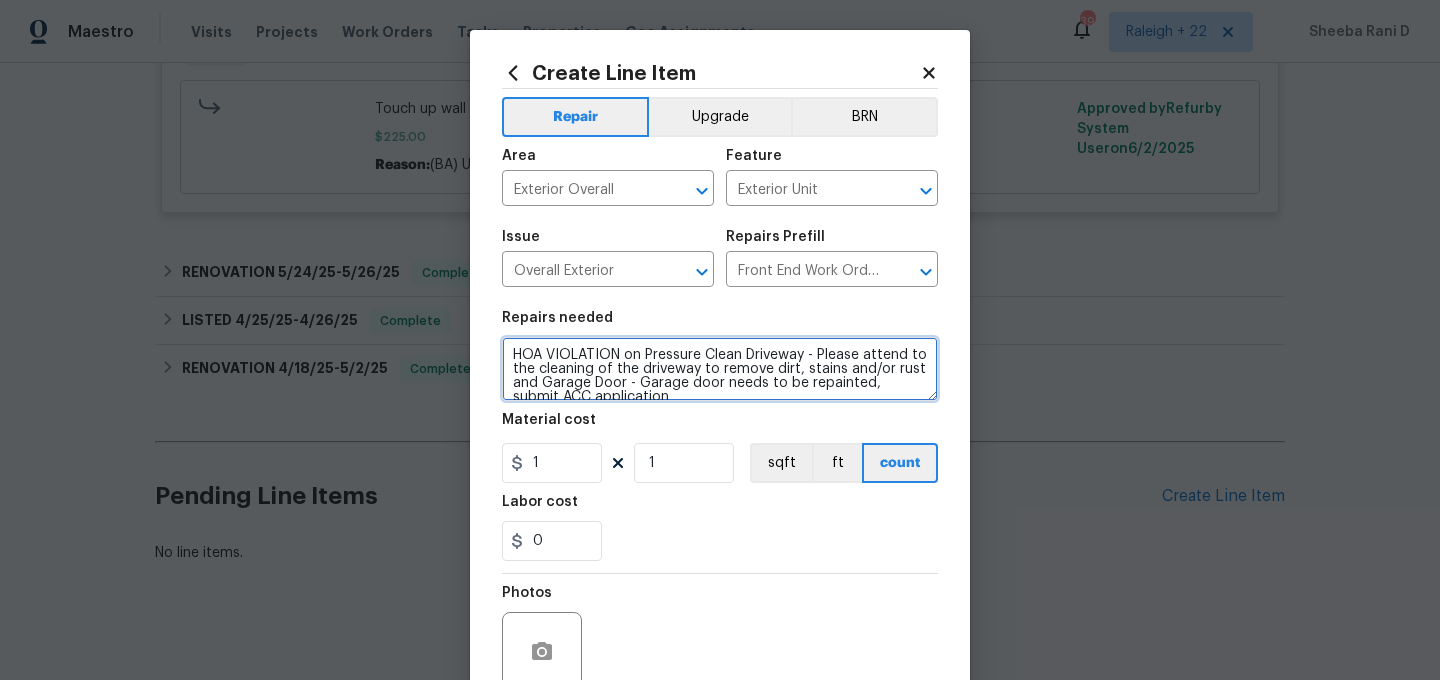 drag, startPoint x: 861, startPoint y: 361, endPoint x: 920, endPoint y: 361, distance: 59 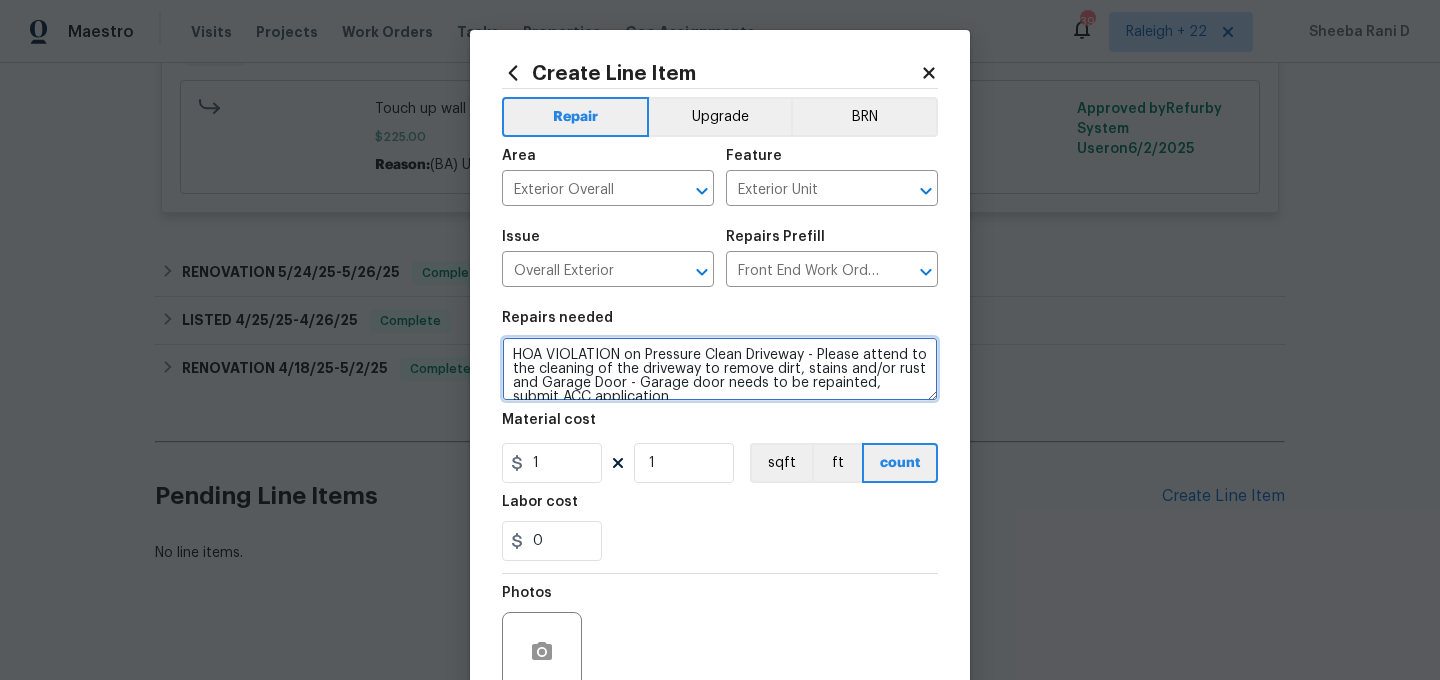 click on "HOA VIOLATION on Pressure Clean Driveway - Please attend to the cleaning of the driveway to remove dirt, stains and/or rust and Garage Door - Garage door needs to be repainted, submit ACC application
before work commence and fix dents on garage." at bounding box center (720, 369) 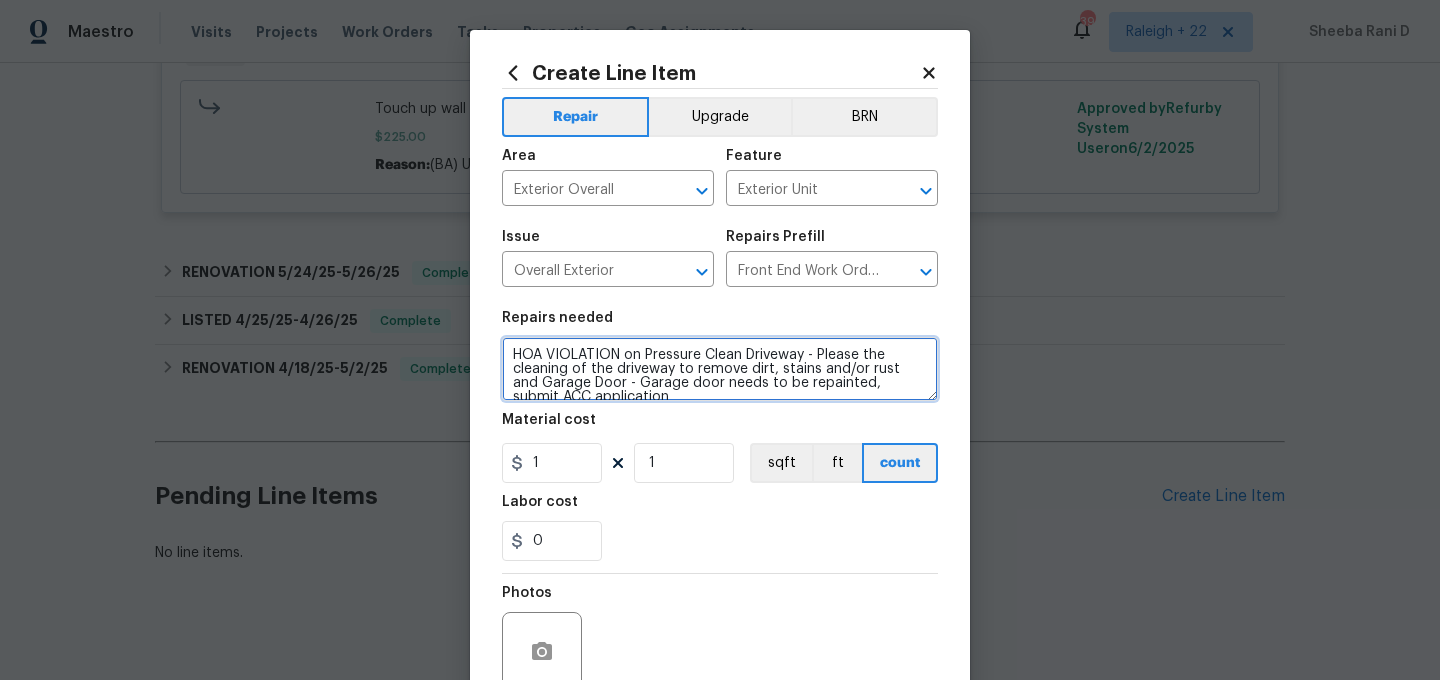 click on "HOA VIOLATION on Pressure Clean Driveway - Please the cleaning of the driveway to remove dirt, stains and/or rust and Garage Door - Garage door needs to be repainted, submit ACC application
before work commence and fix dents on garage." at bounding box center (720, 369) 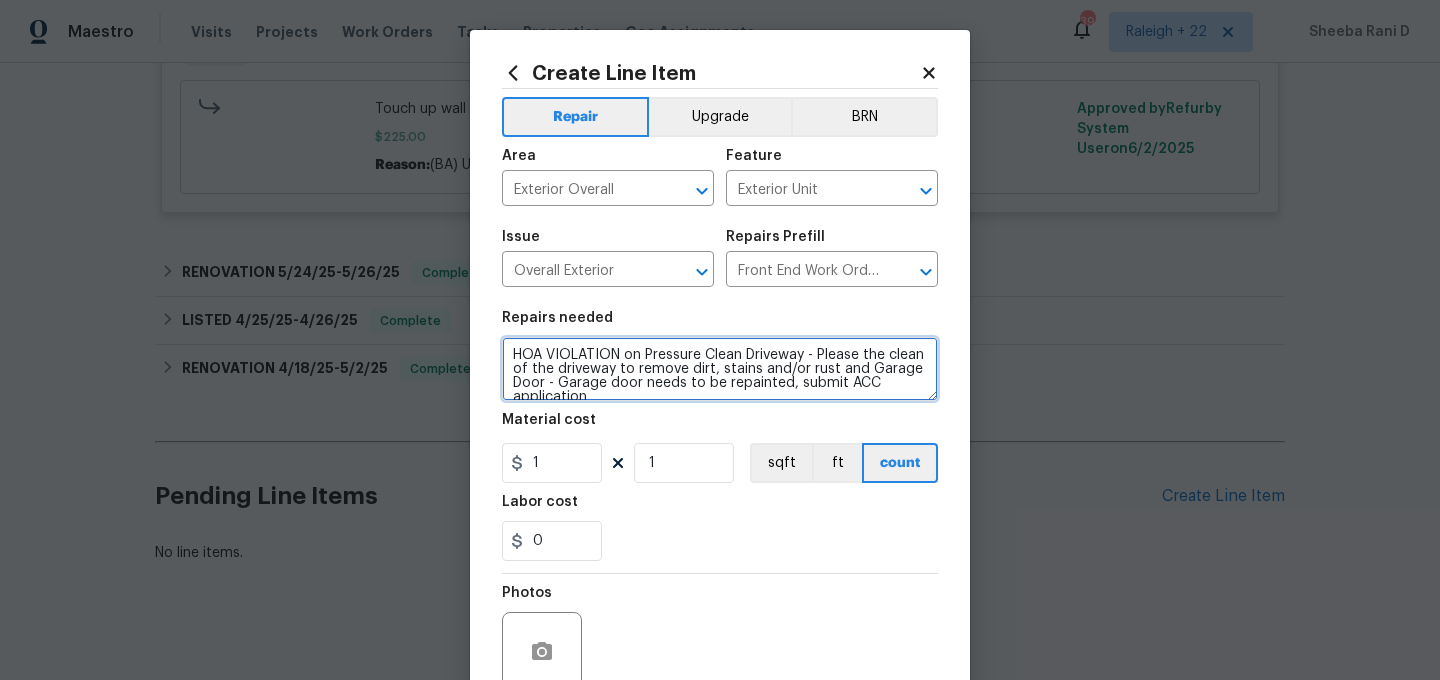 drag, startPoint x: 869, startPoint y: 351, endPoint x: 948, endPoint y: 360, distance: 79.51101 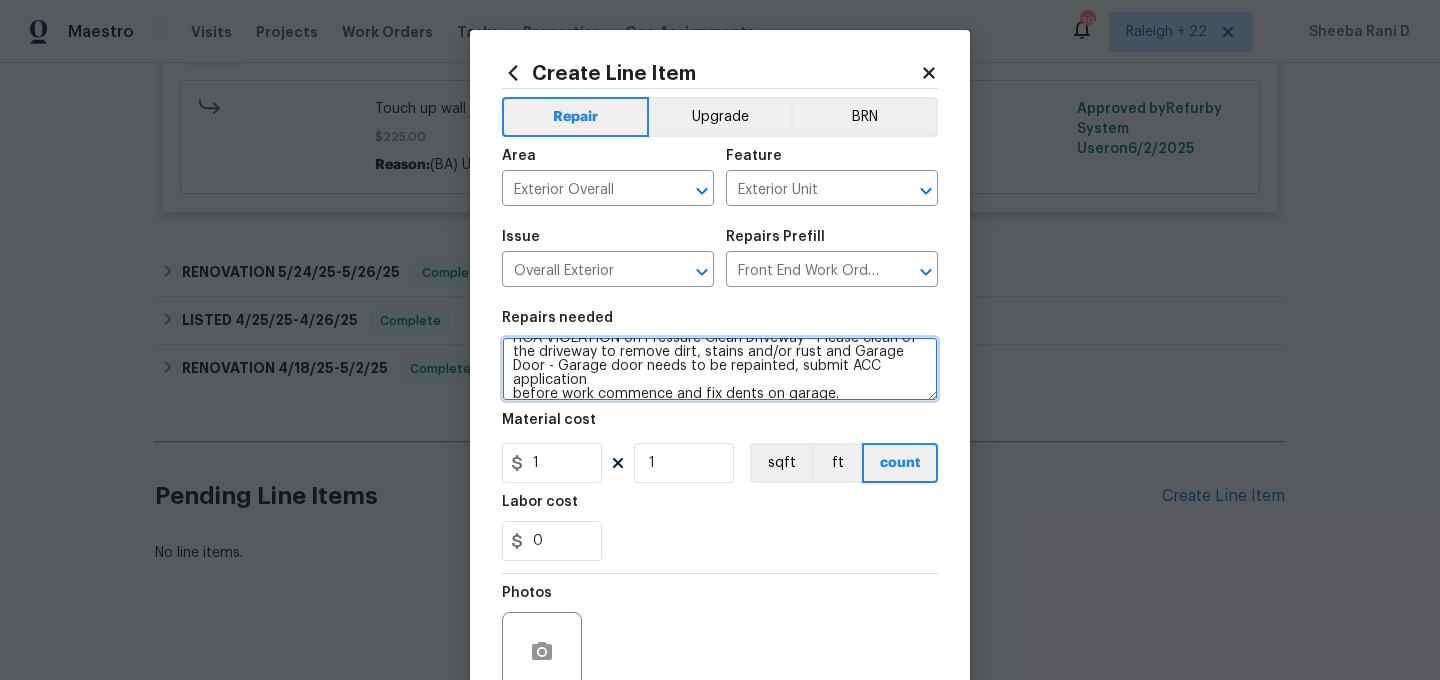 scroll, scrollTop: 21, scrollLeft: 0, axis: vertical 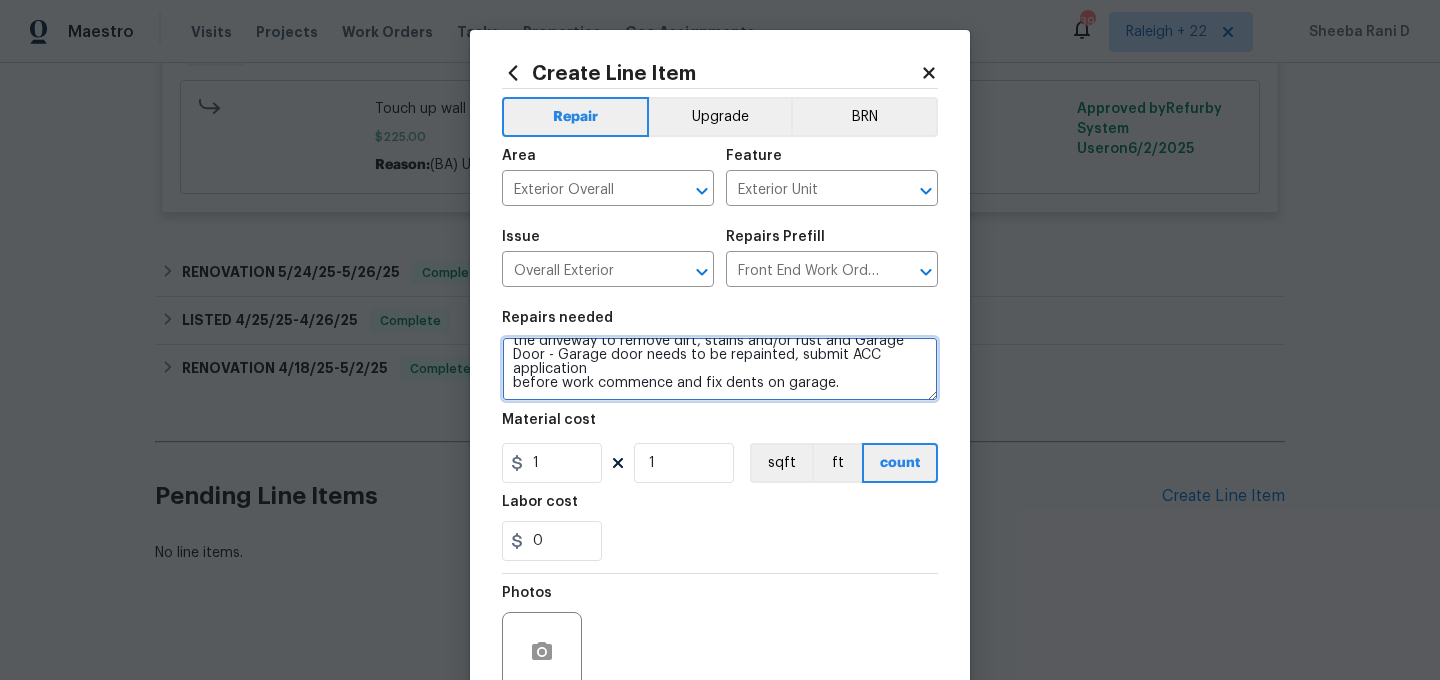 drag, startPoint x: 847, startPoint y: 350, endPoint x: 658, endPoint y: 370, distance: 190.05525 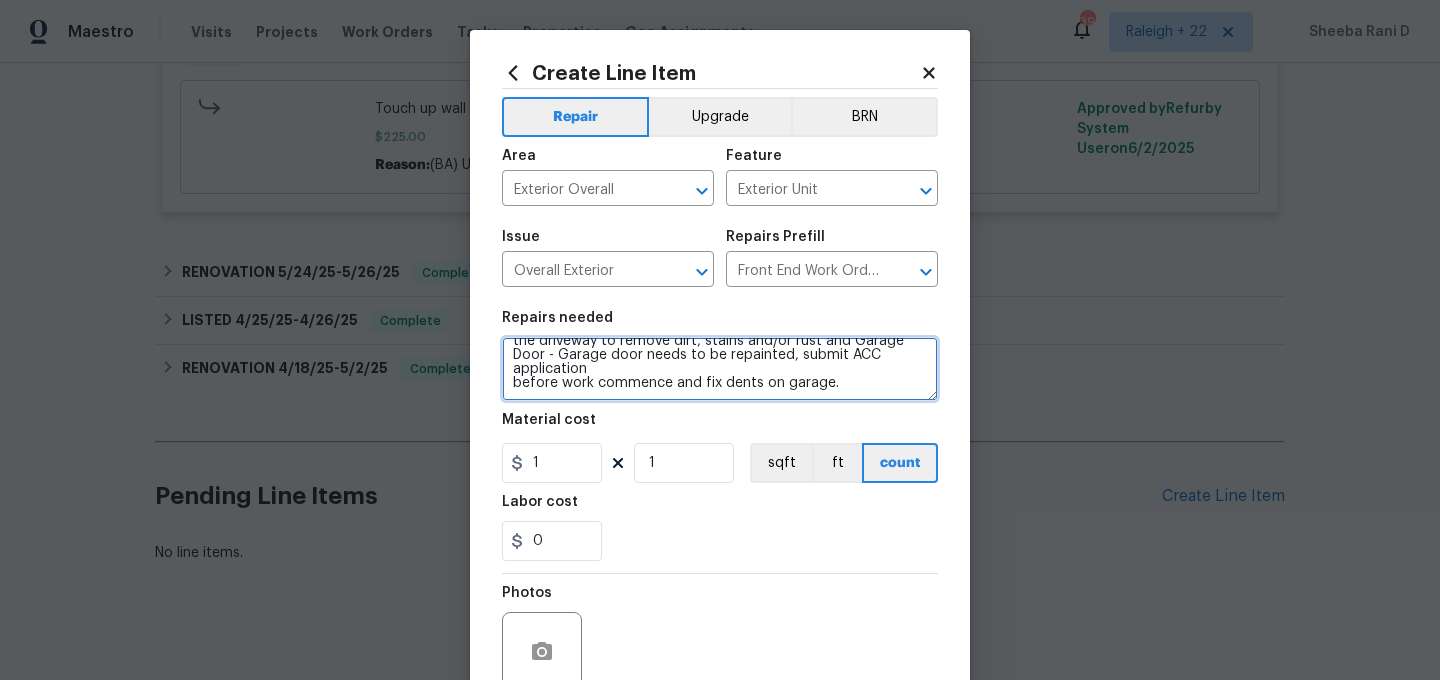 click on "HOA VIOLATION on Pressure Clean Driveway - Please clean of the driveway to remove dirt, stains and/or rust and Garage Door - Garage door needs to be repainted, submit ACC application
before work commence and fix dents on garage." at bounding box center (720, 369) 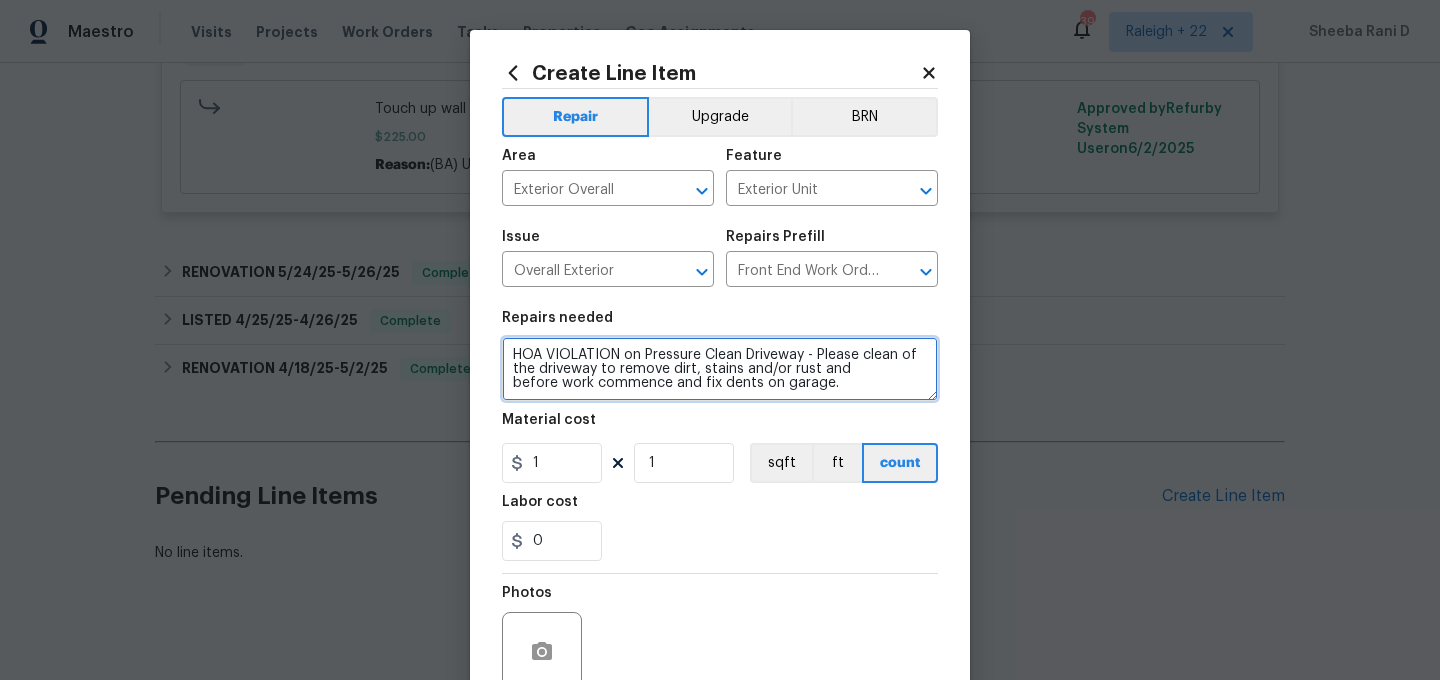 scroll, scrollTop: 0, scrollLeft: 0, axis: both 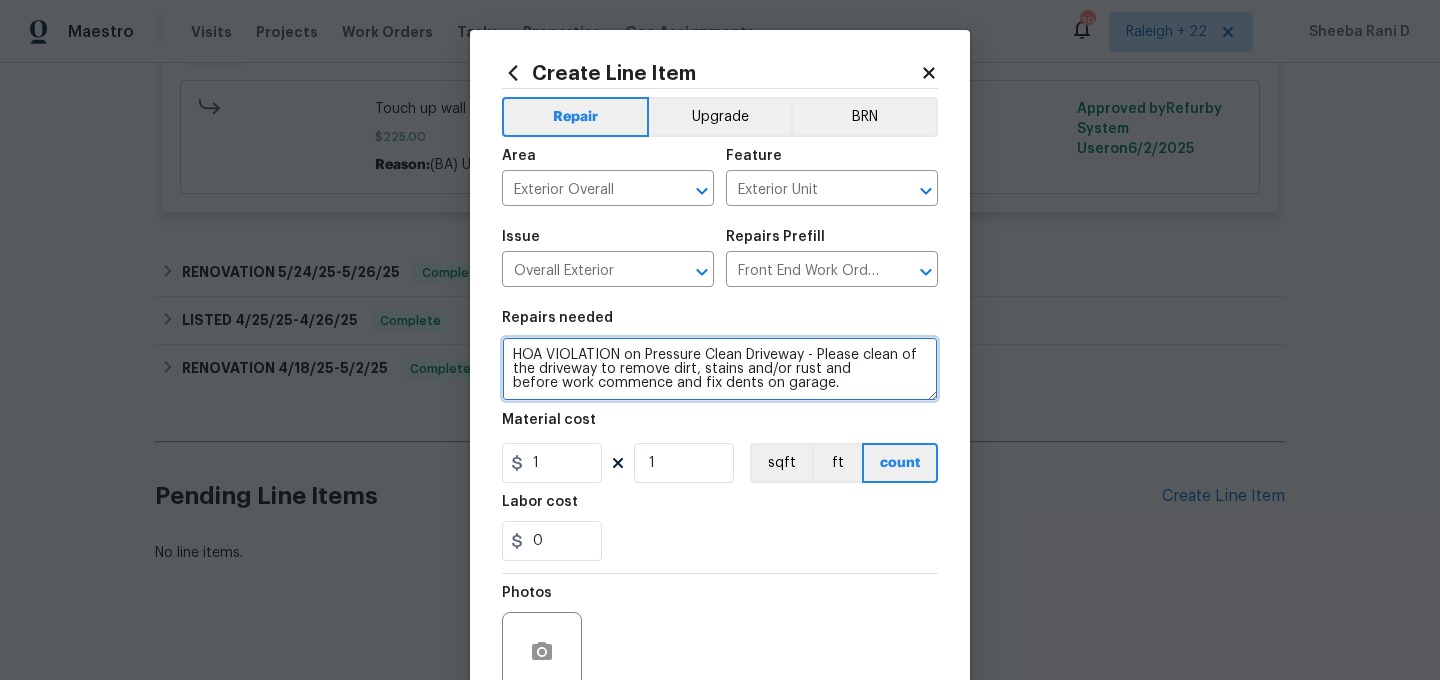 click on "HOA VIOLATION on Pressure Clean Driveway - Please clean of the driveway to remove dirt, stains and/or rust and
before work commence and fix dents on garage." at bounding box center (720, 369) 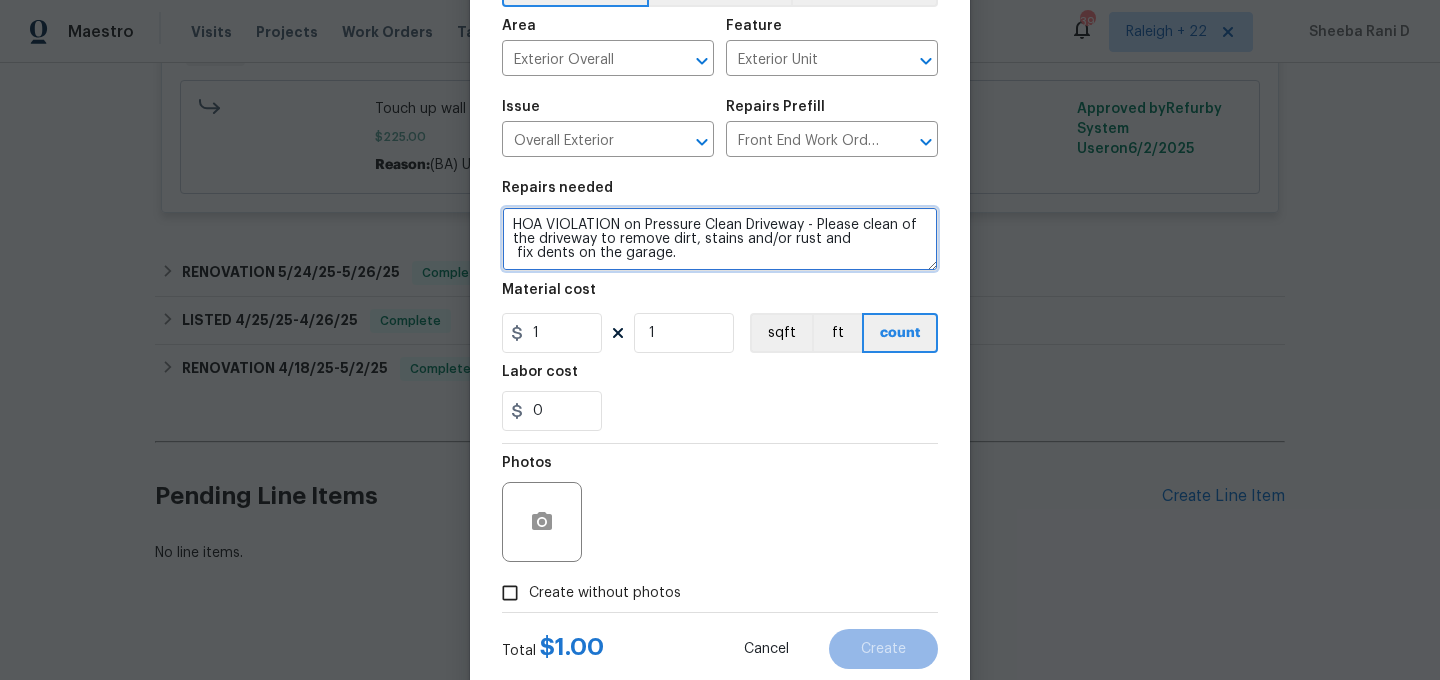 scroll, scrollTop: 182, scrollLeft: 0, axis: vertical 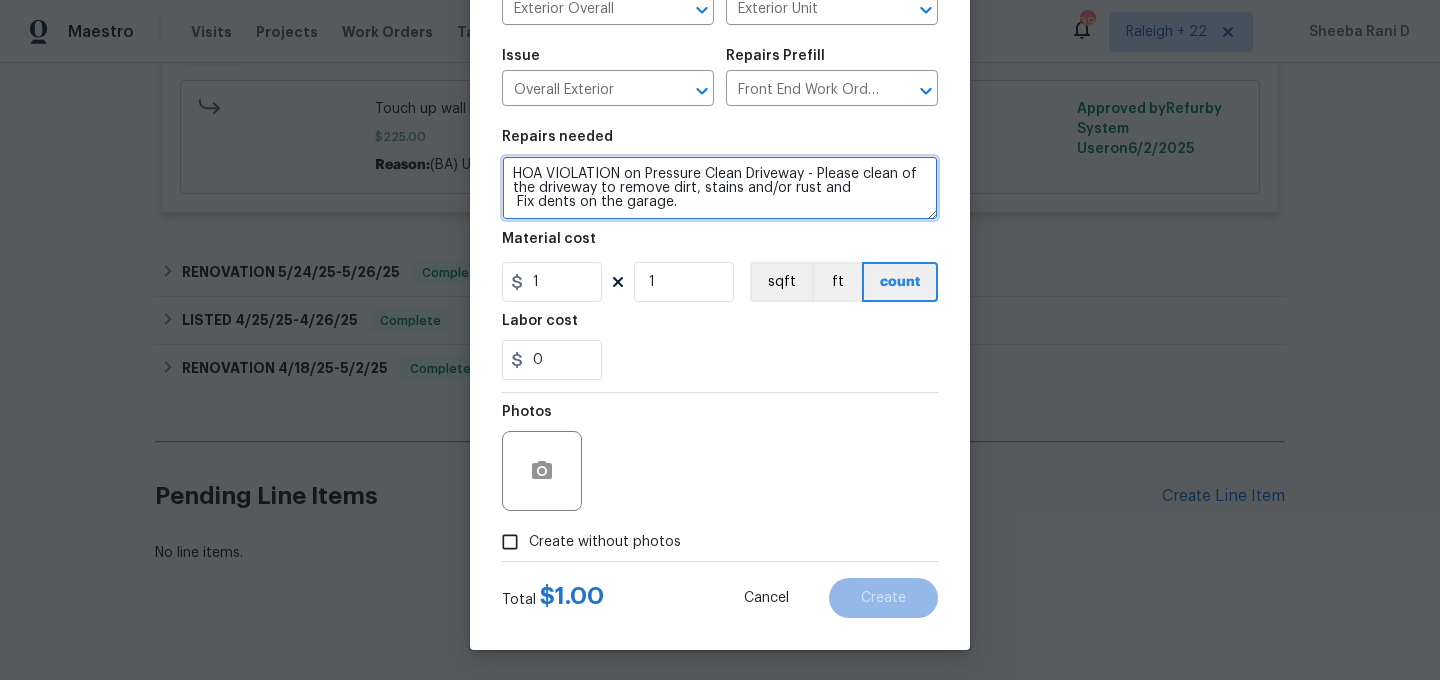 click on "HOA VIOLATION on Pressure Clean Driveway - Please clean of the driveway to remove dirt, stains and/or rust and
Fix dents on the garage." at bounding box center [720, 188] 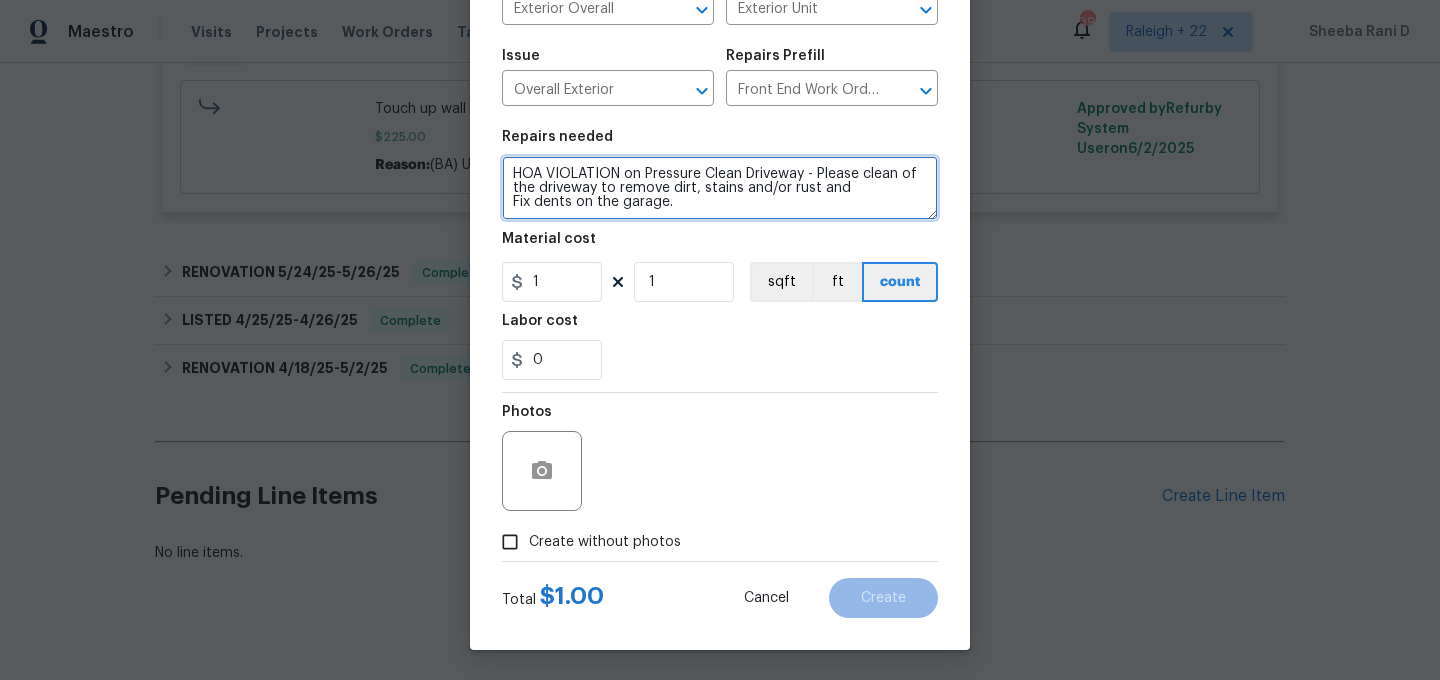 type on "HOA VIOLATION on Pressure Clean Driveway - Please clean of the driveway to remove dirt, stains and/or rust and
Fix dents on the garage." 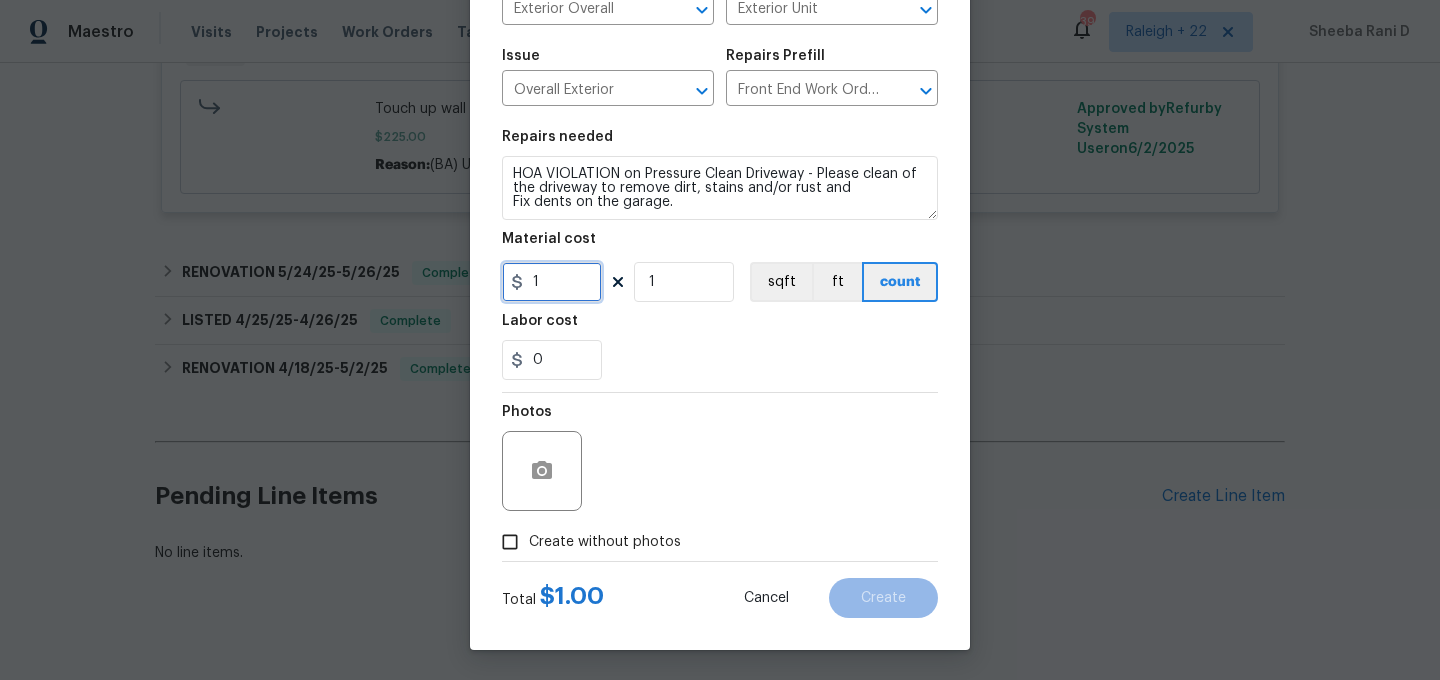 click on "1" at bounding box center (552, 282) 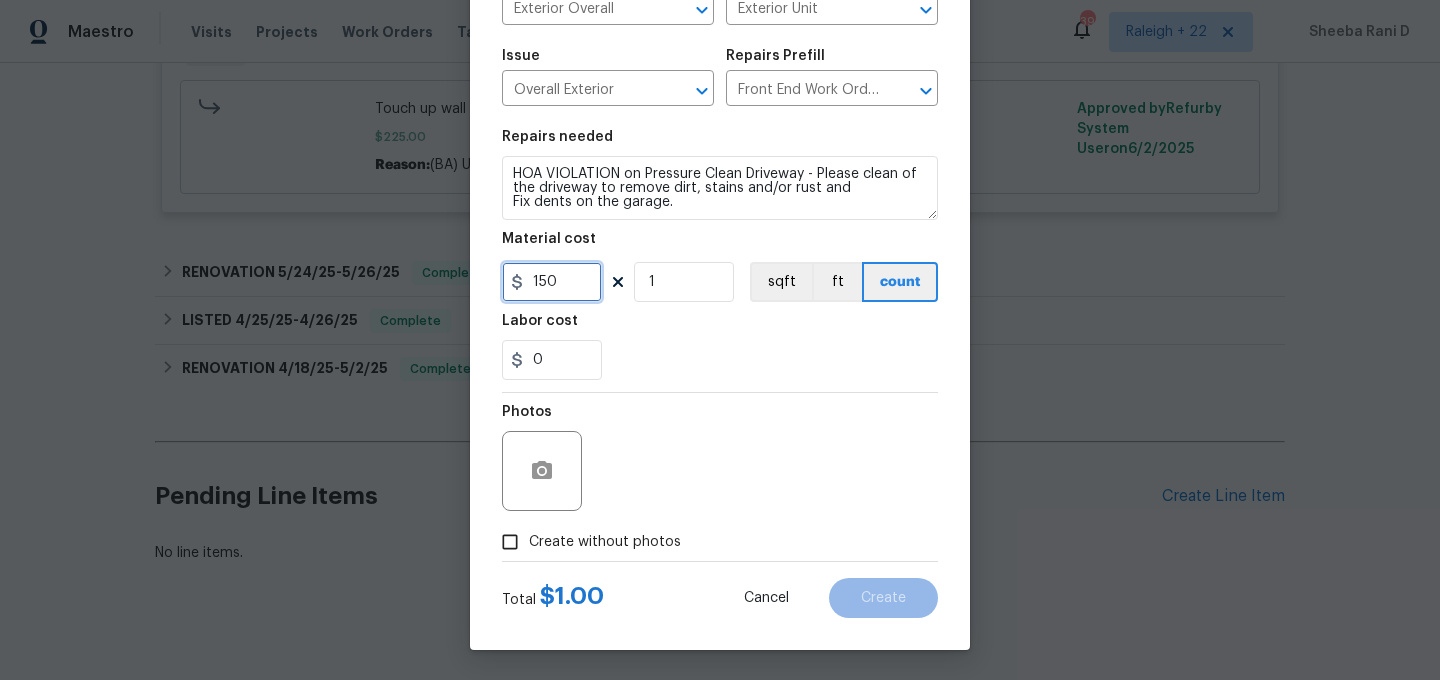 type on "150" 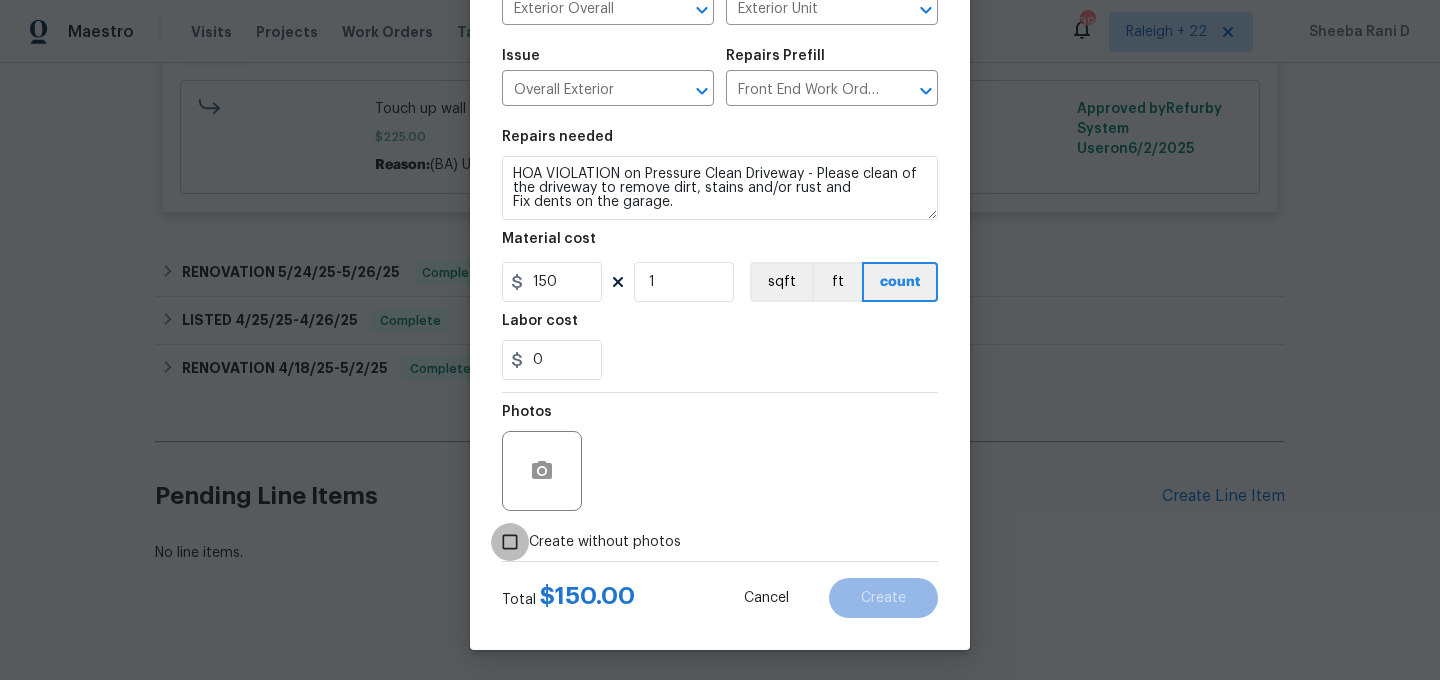 click on "Create without photos" at bounding box center [510, 542] 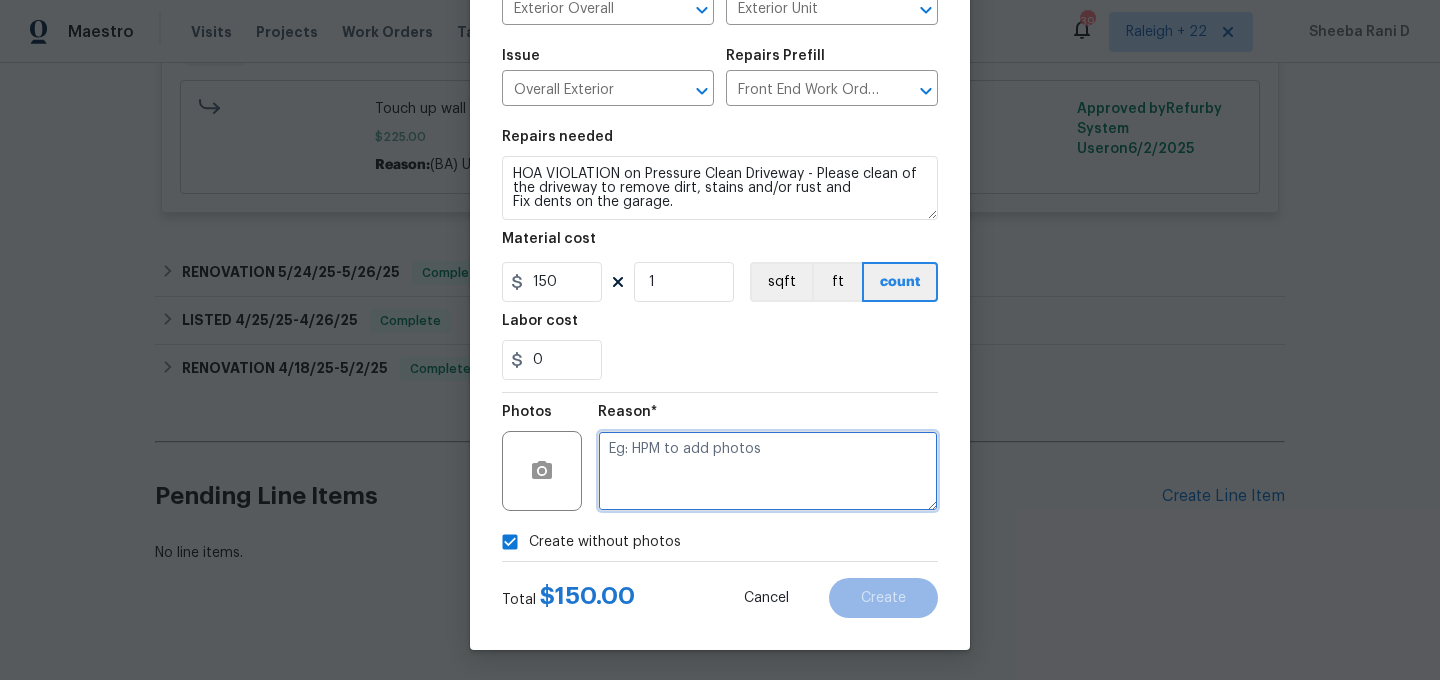 click at bounding box center (768, 471) 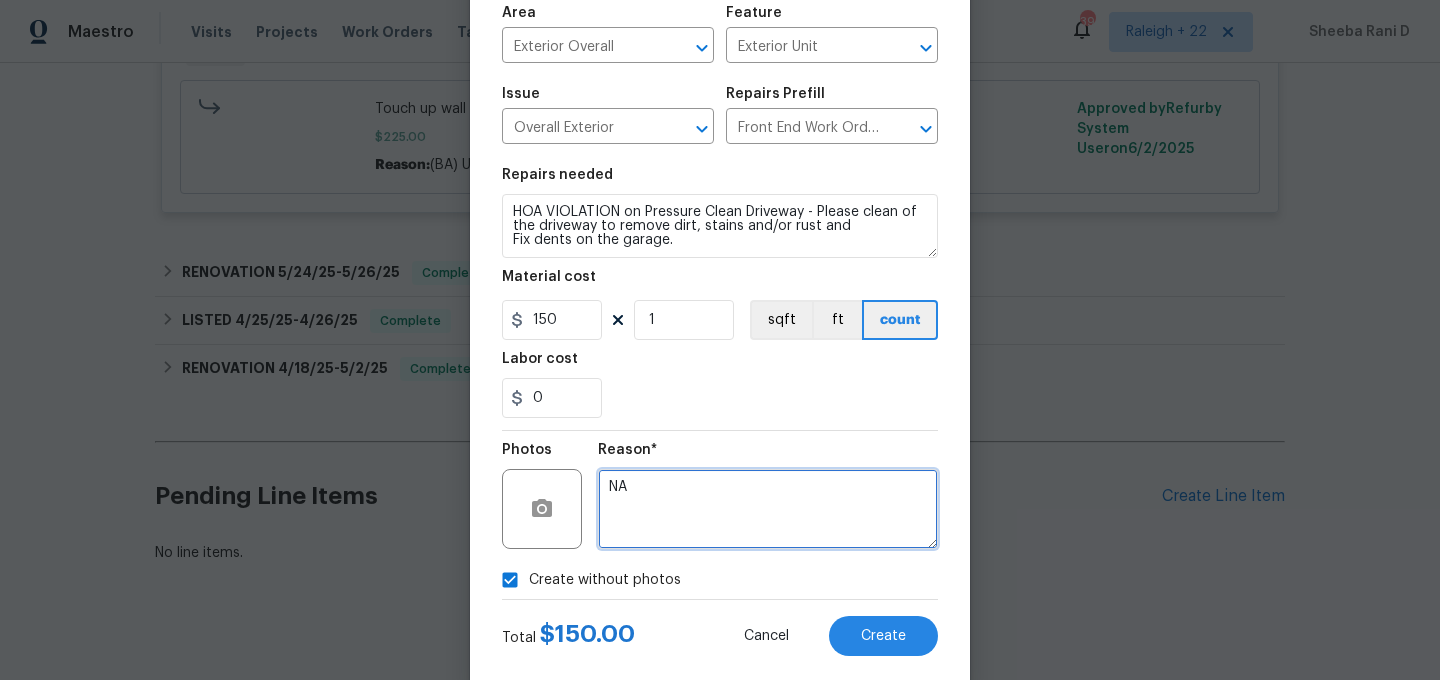 scroll, scrollTop: 182, scrollLeft: 0, axis: vertical 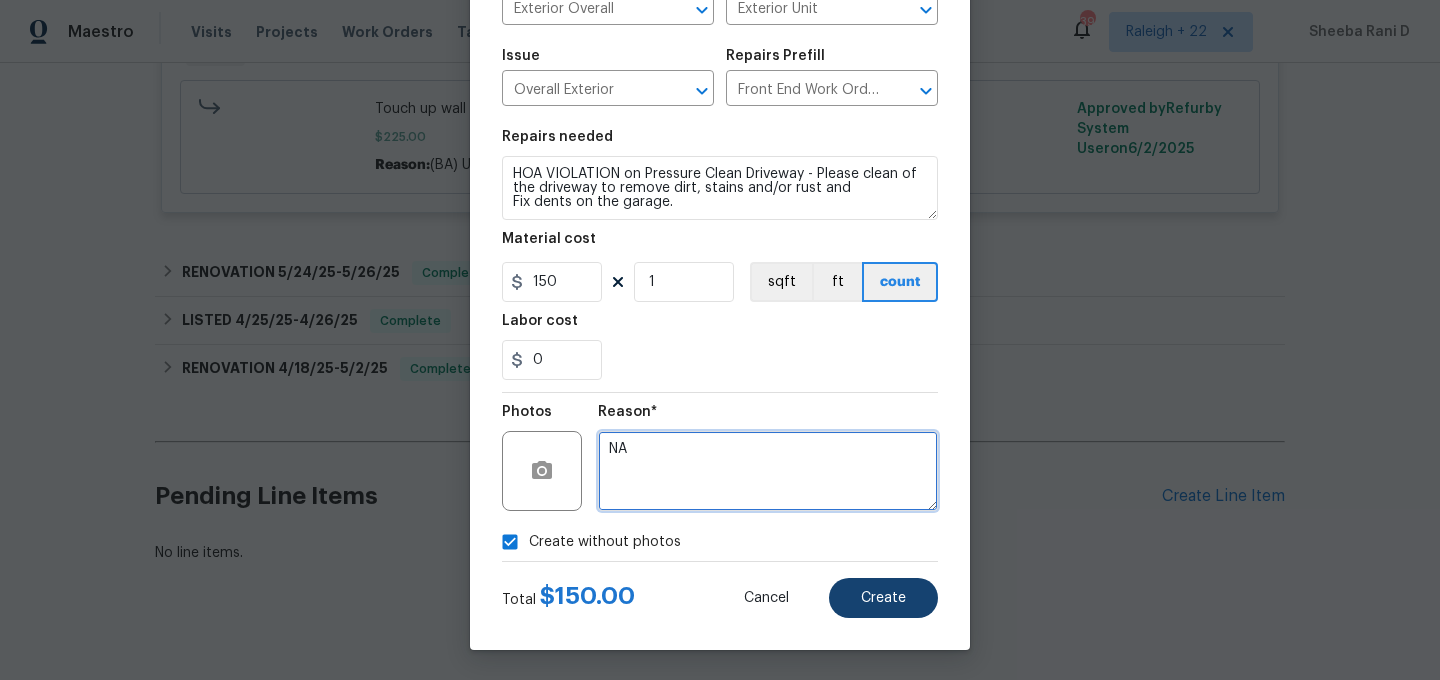 type on "NA" 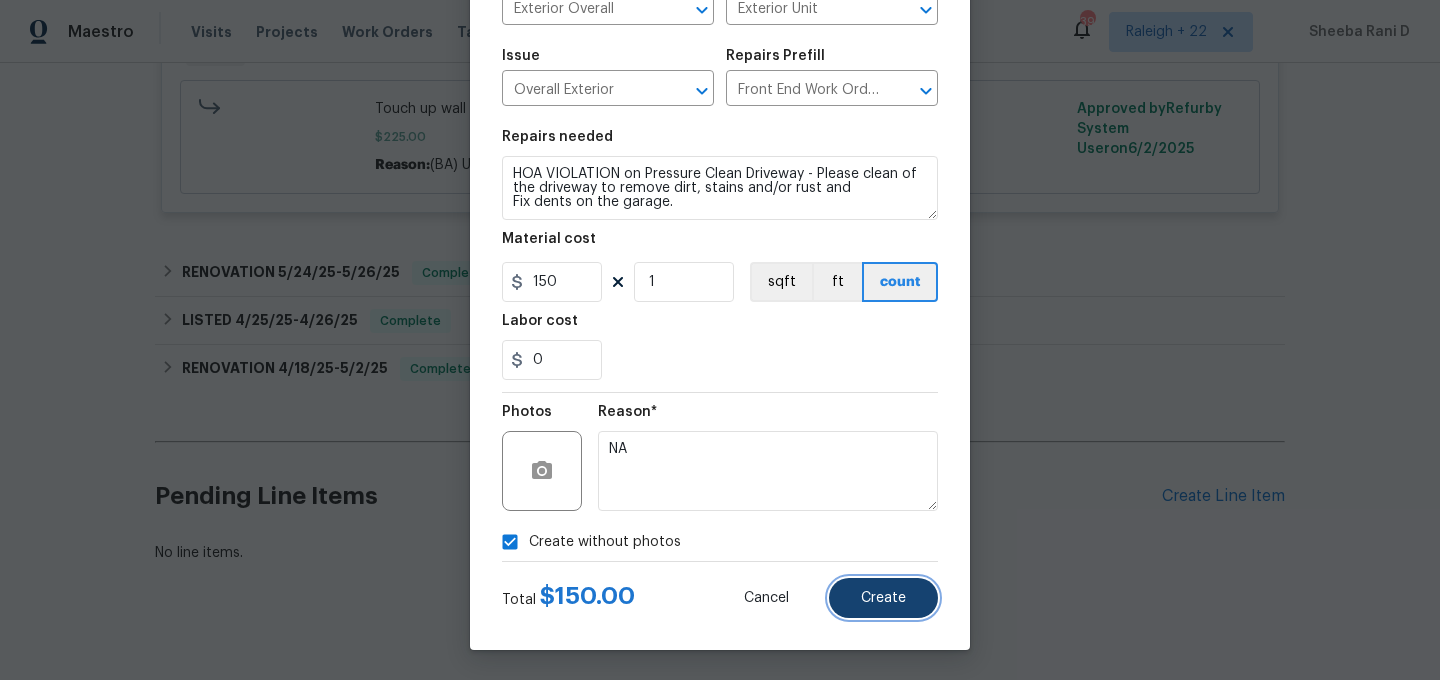 click on "Create" at bounding box center (883, 598) 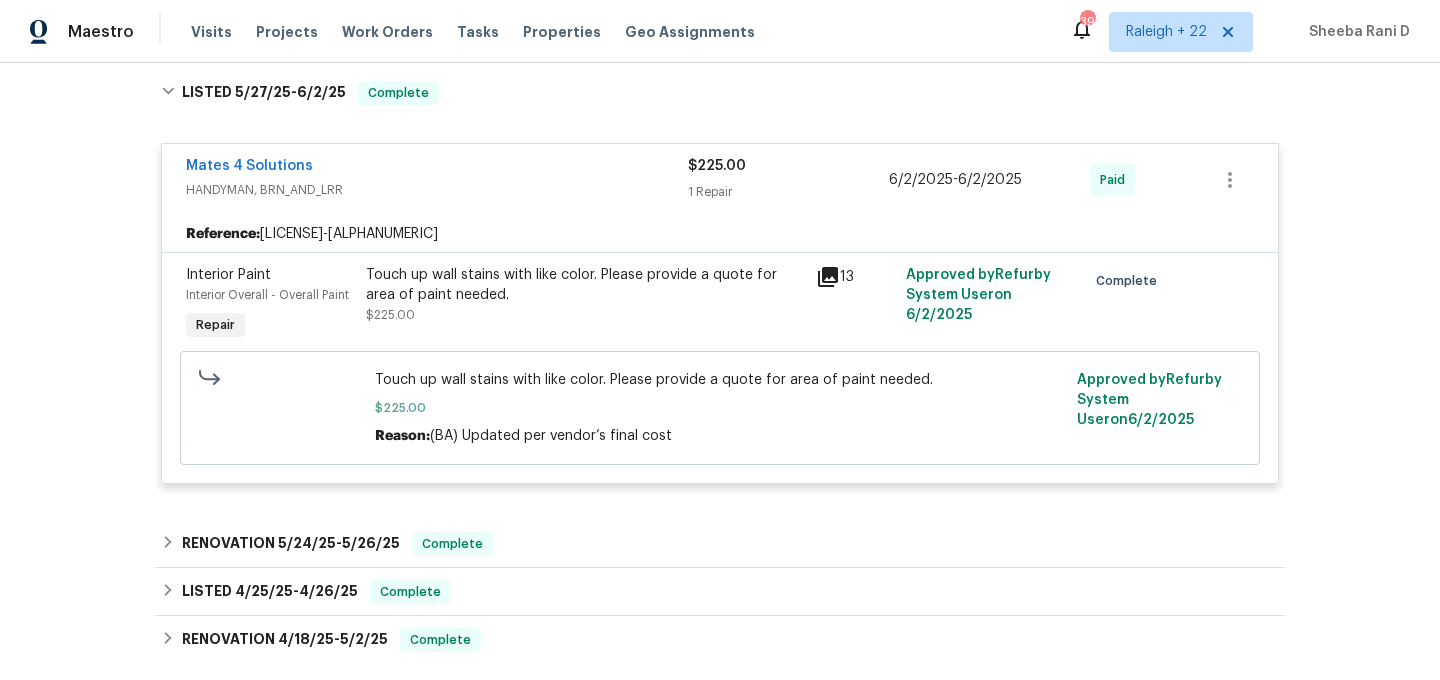 scroll, scrollTop: 1378, scrollLeft: 0, axis: vertical 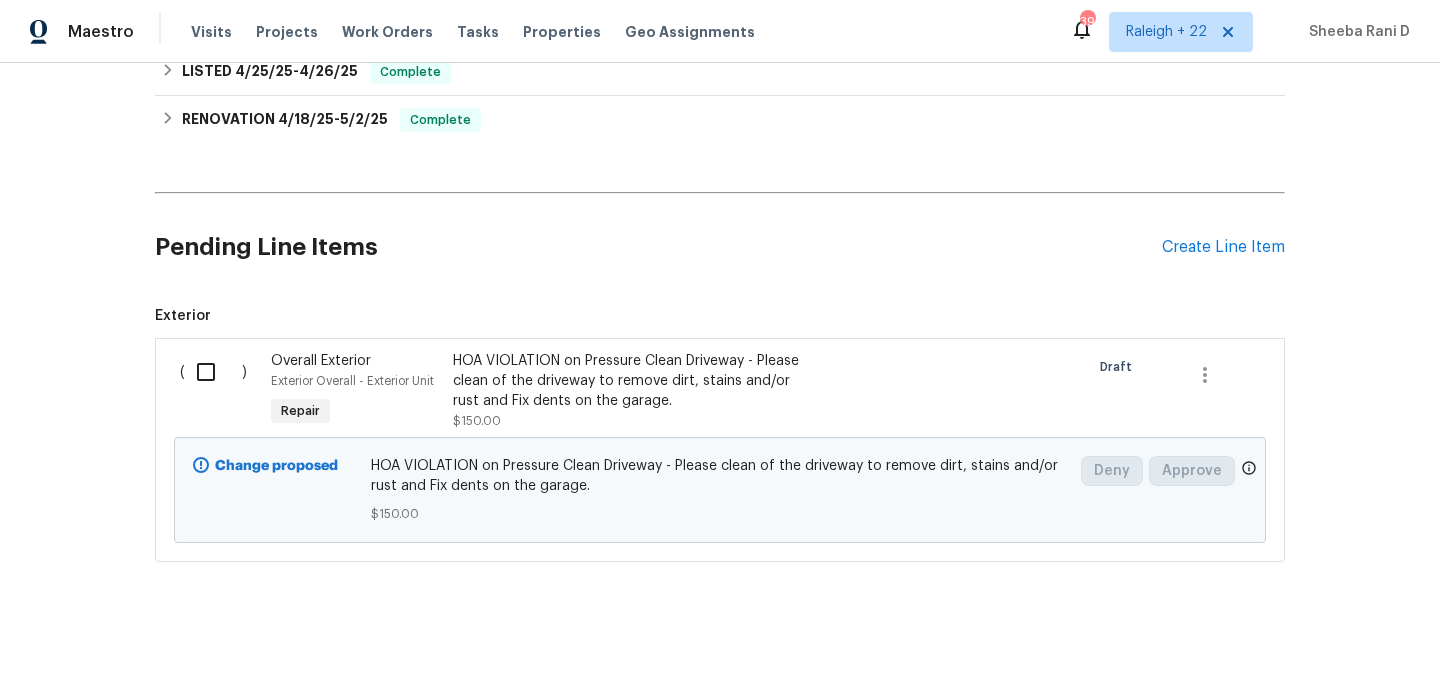 click at bounding box center [213, 372] 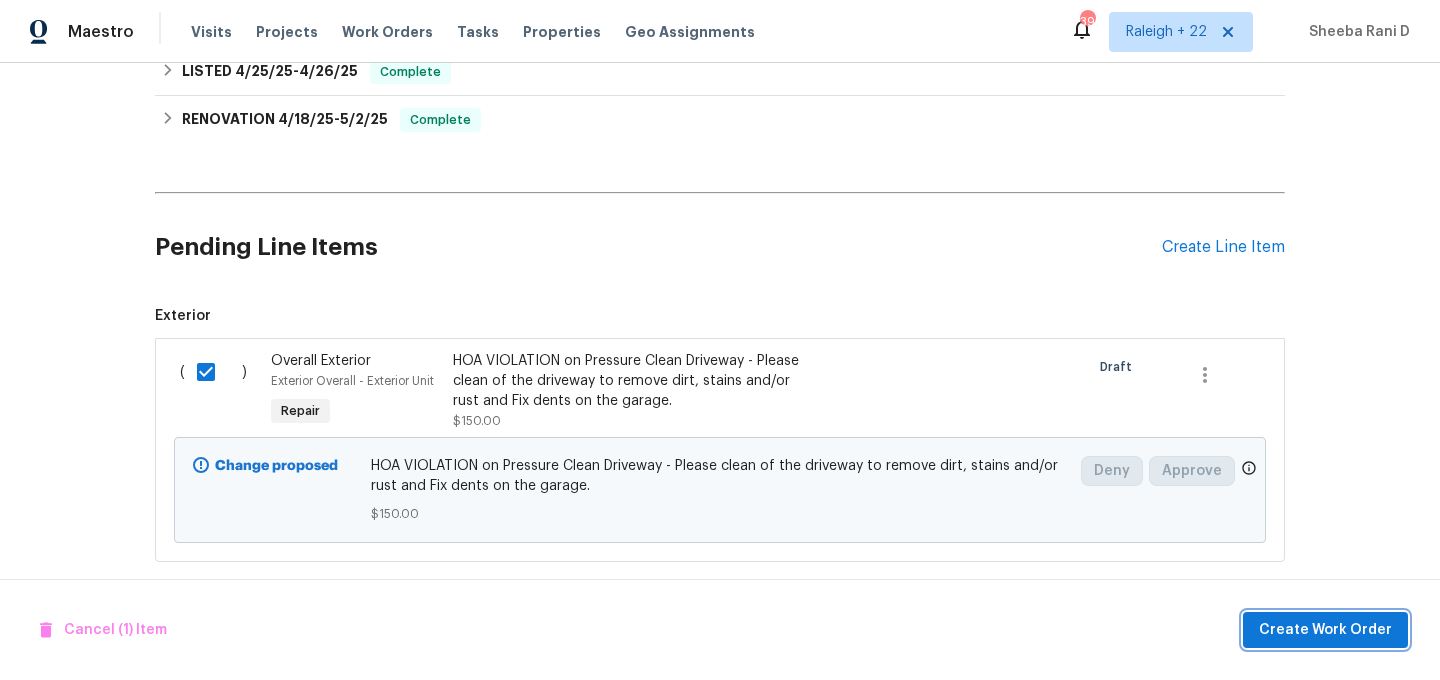 click on "Create Work Order" at bounding box center (1325, 630) 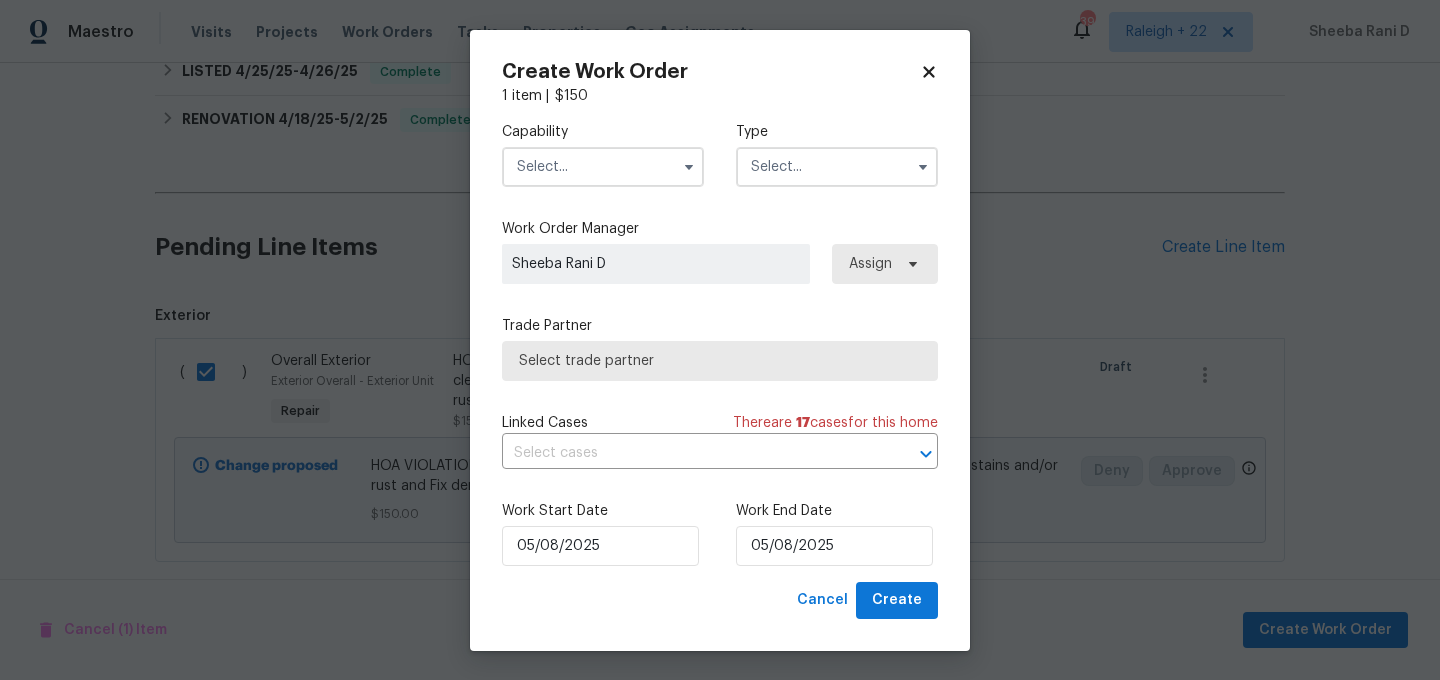 click at bounding box center (603, 167) 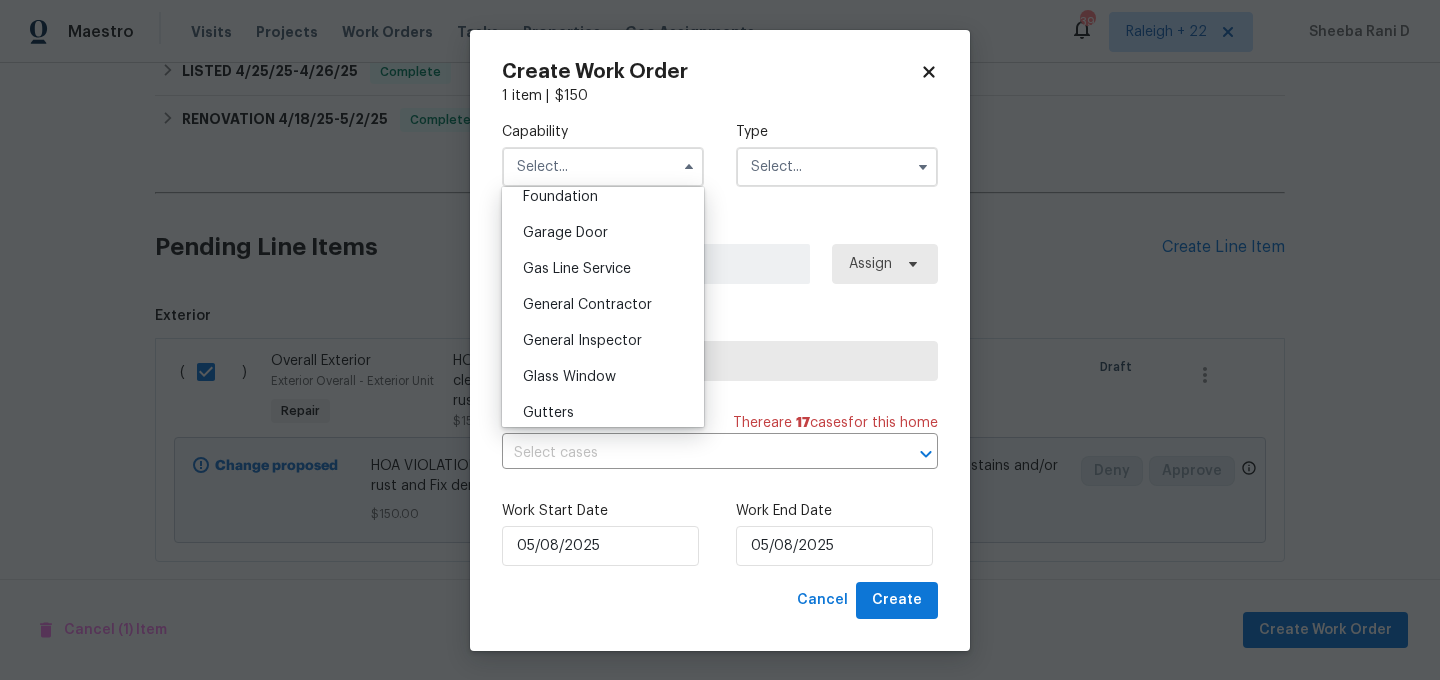 scroll, scrollTop: 880, scrollLeft: 0, axis: vertical 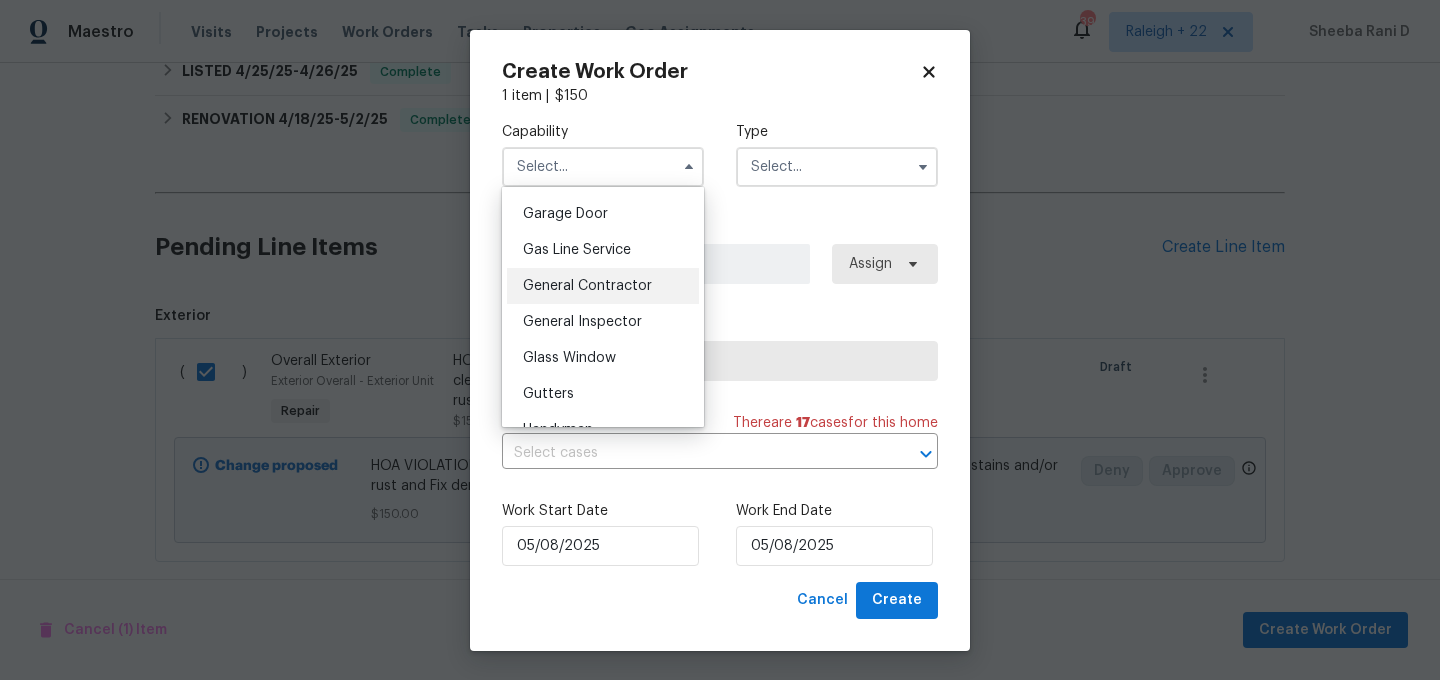 click on "General Contractor" at bounding box center (587, 286) 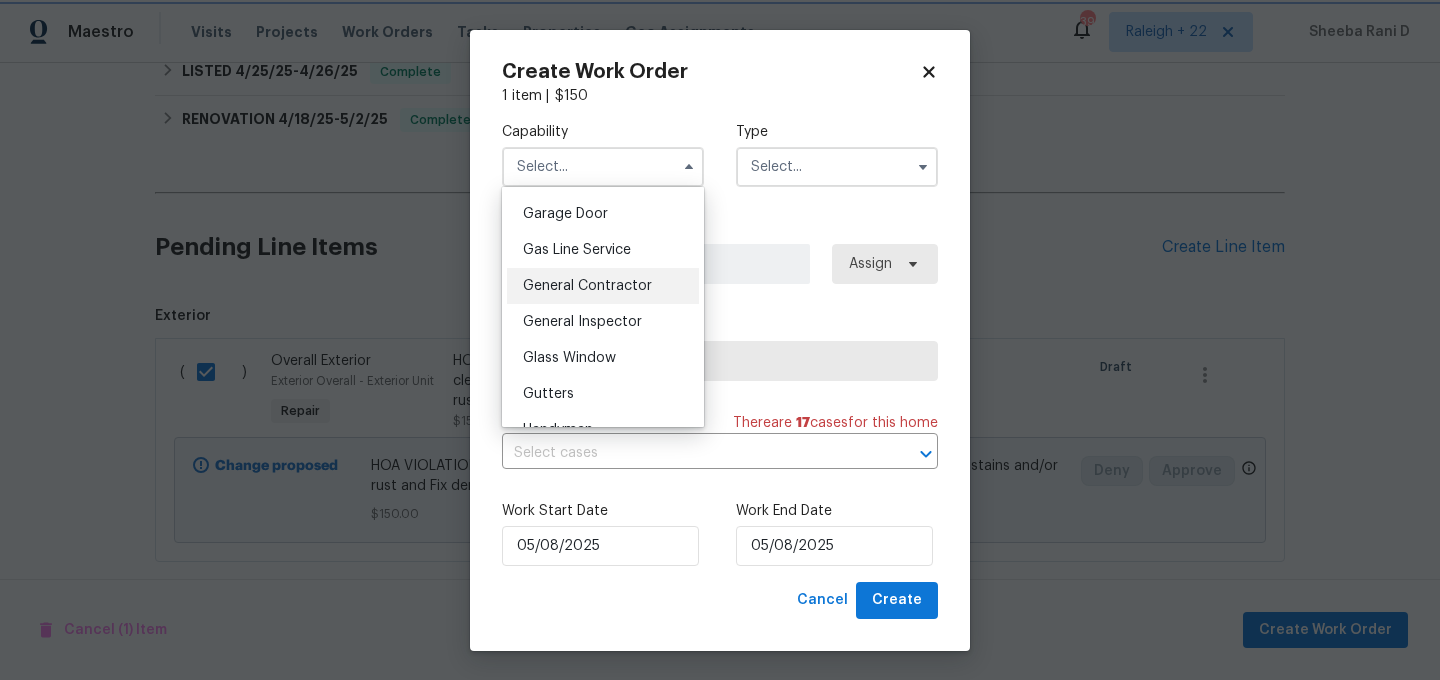 type on "General Contractor" 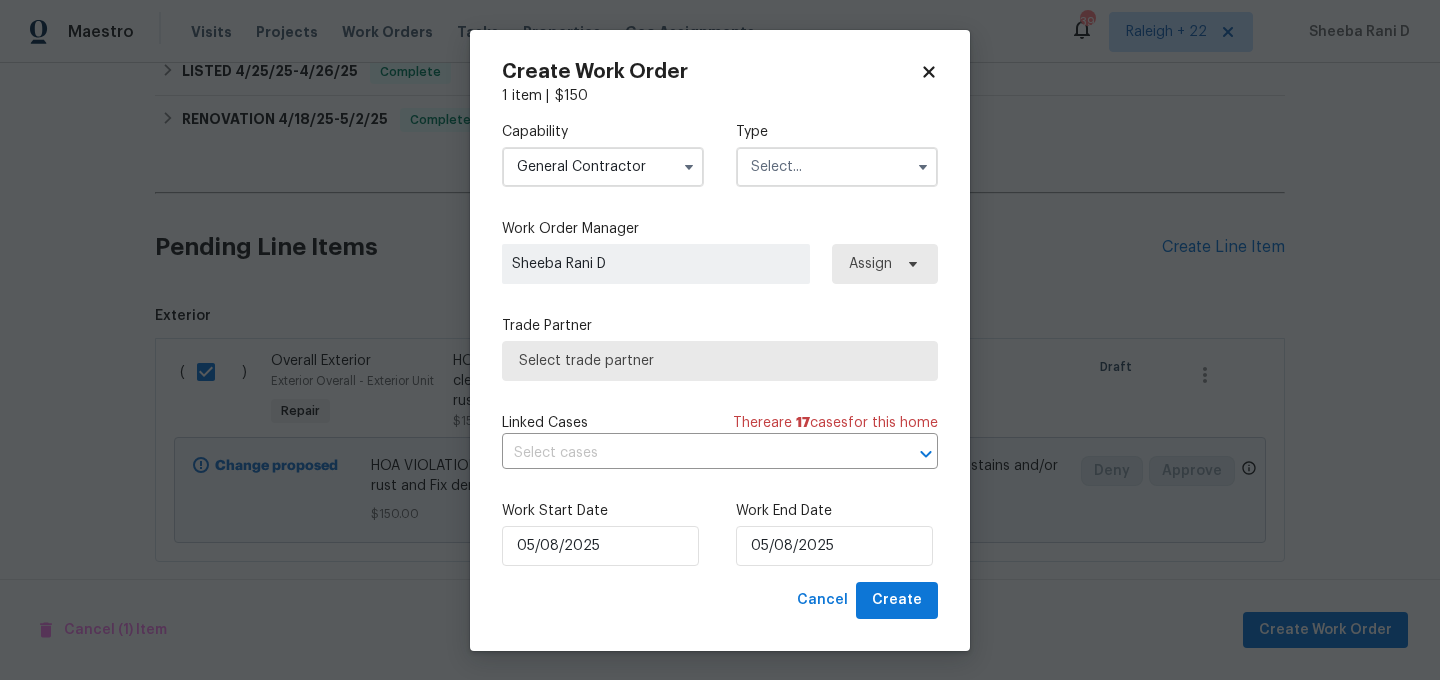 click at bounding box center (837, 167) 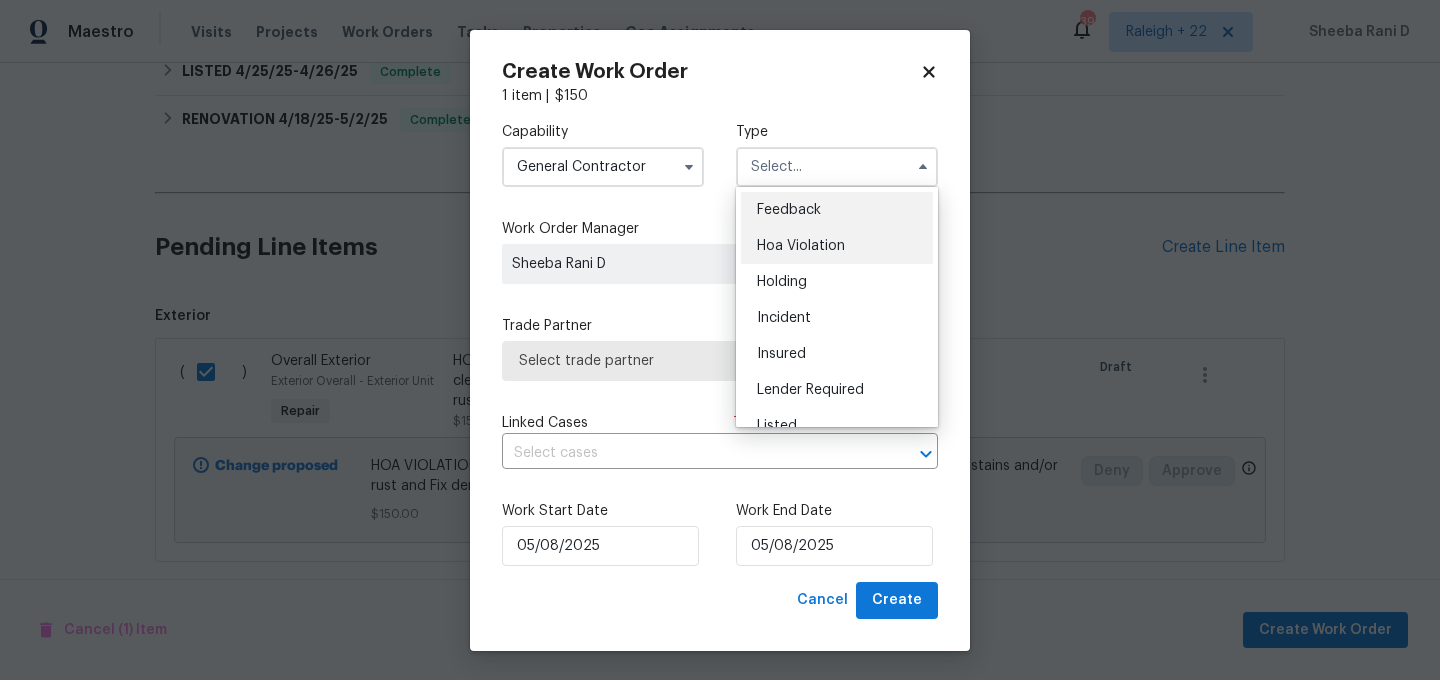 click on "Hoa Violation" at bounding box center (801, 246) 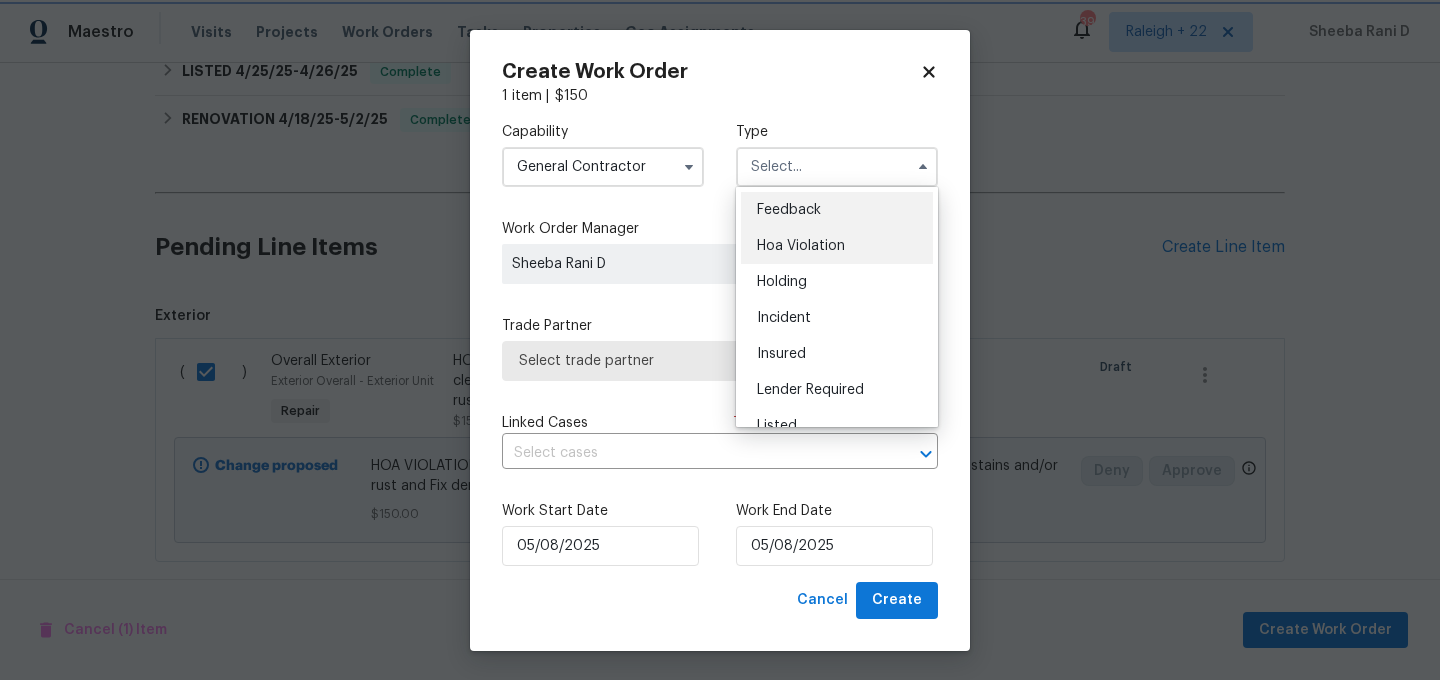 type on "Hoa Violation" 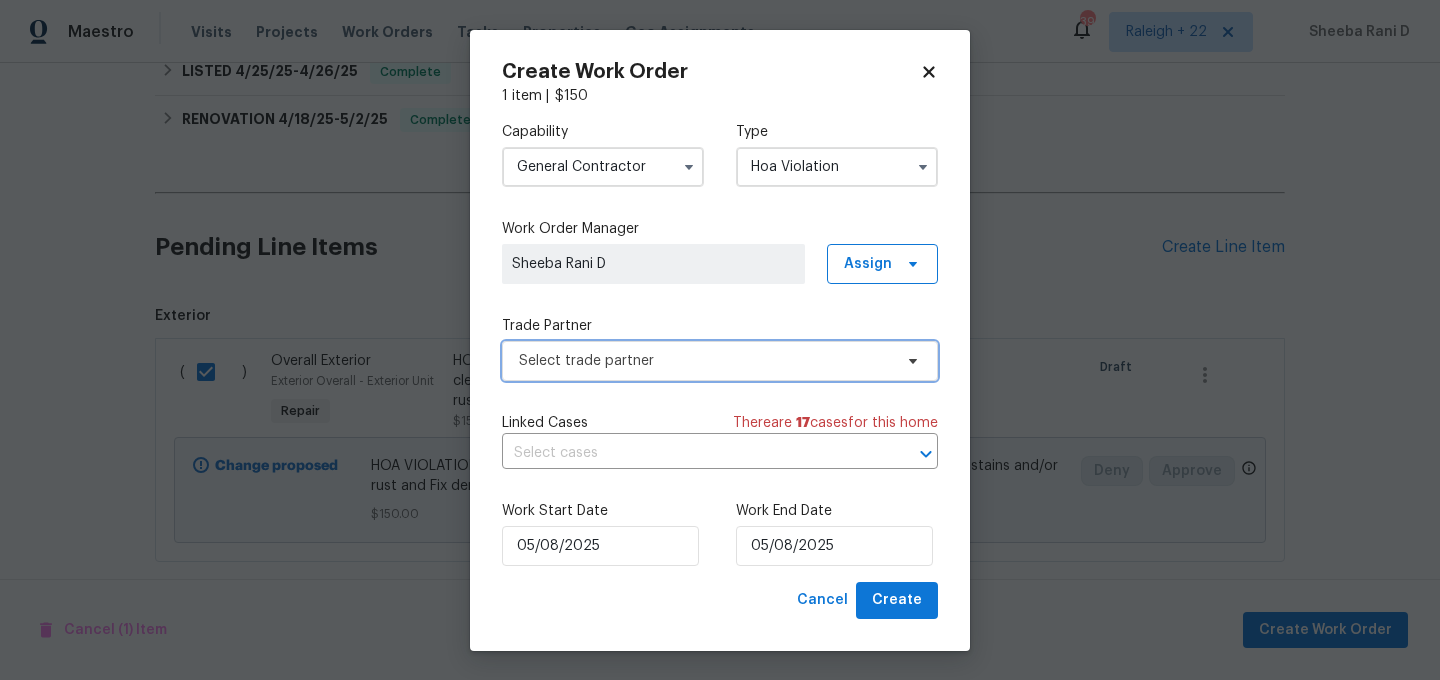 click on "Select trade partner" at bounding box center (720, 361) 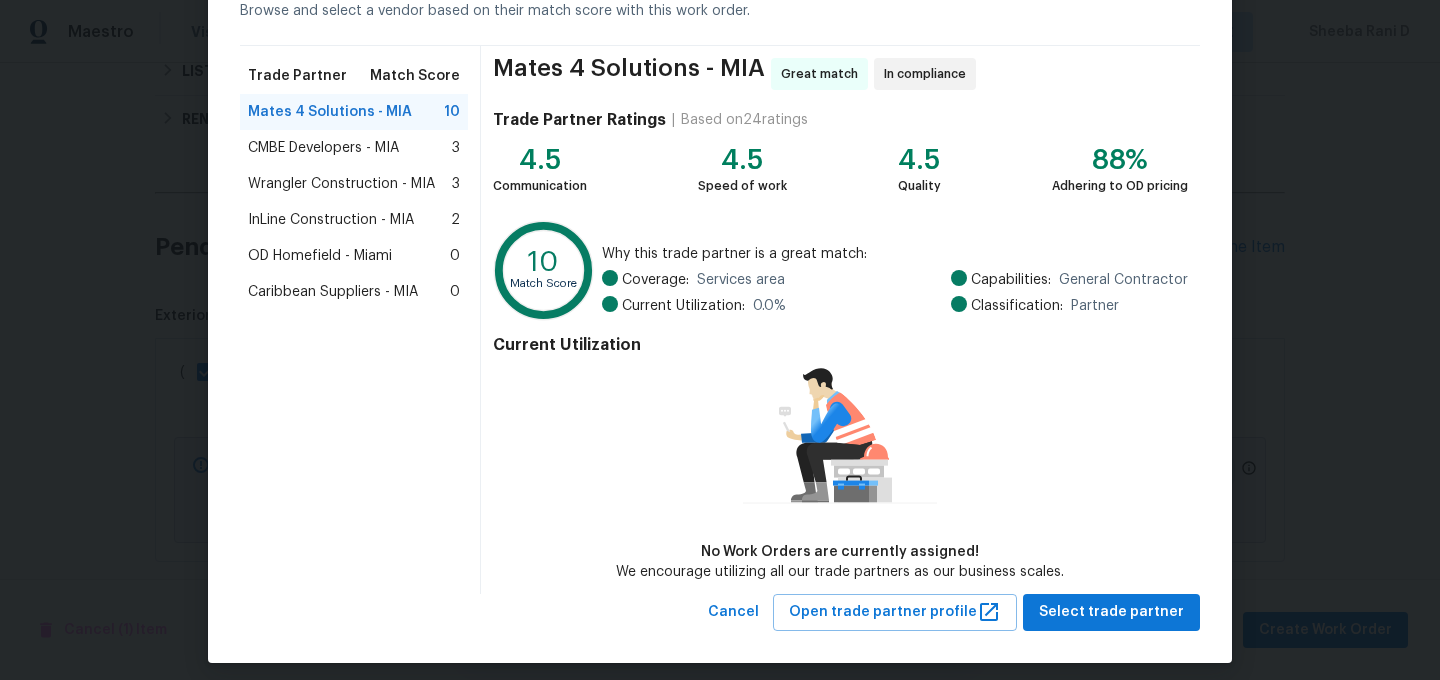scroll, scrollTop: 114, scrollLeft: 0, axis: vertical 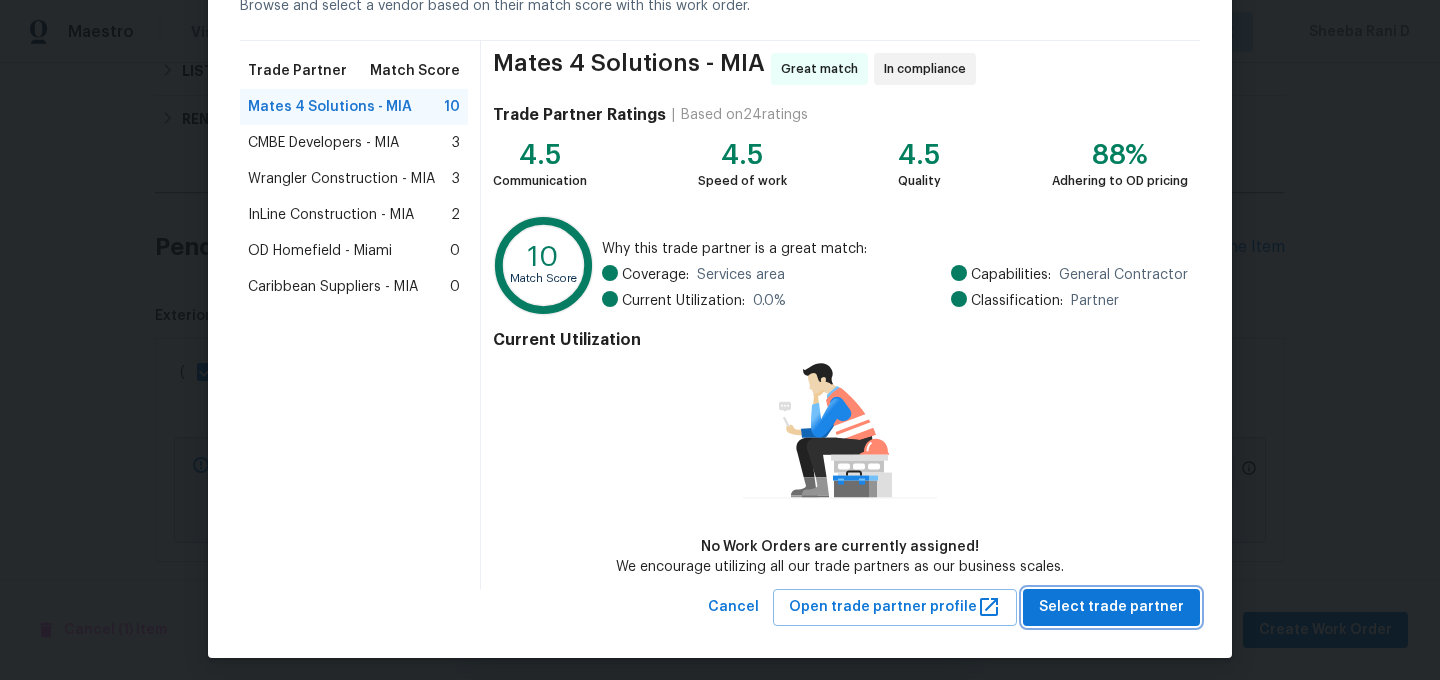 click on "Select trade partner" at bounding box center [1111, 607] 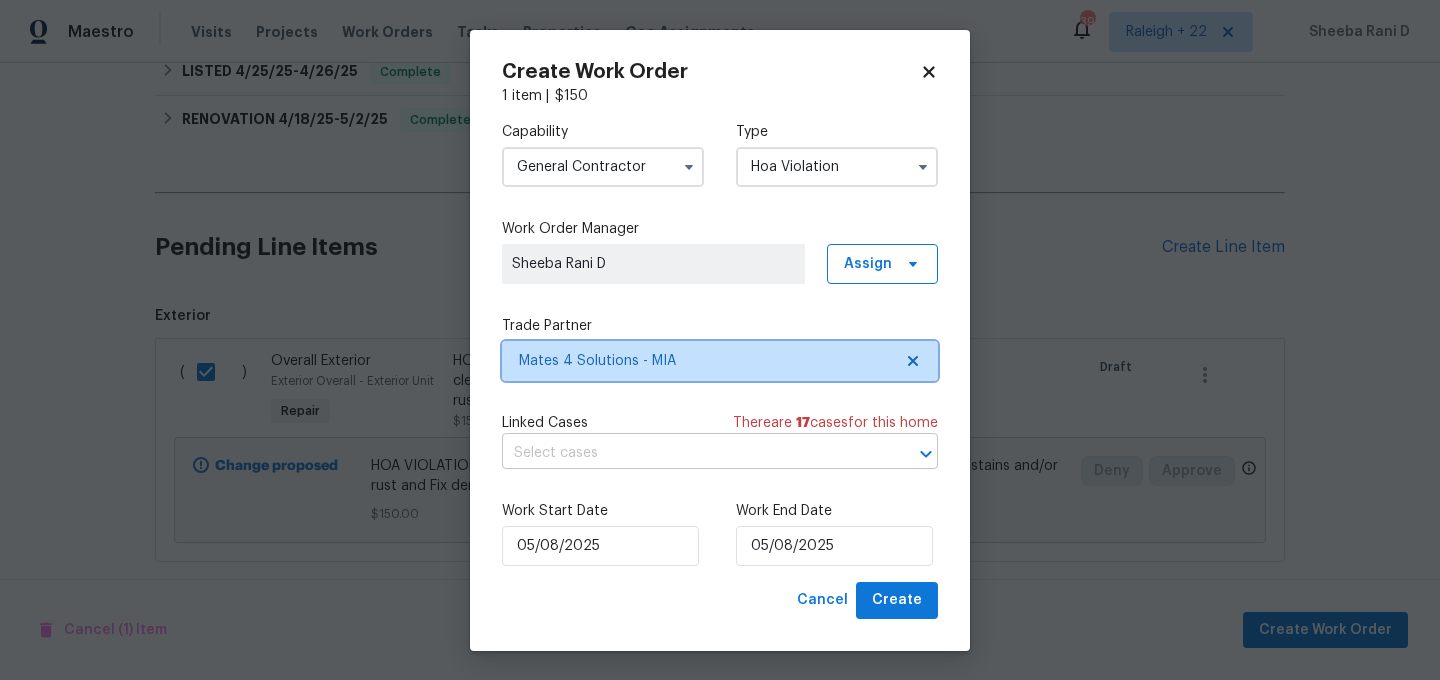 scroll, scrollTop: 0, scrollLeft: 0, axis: both 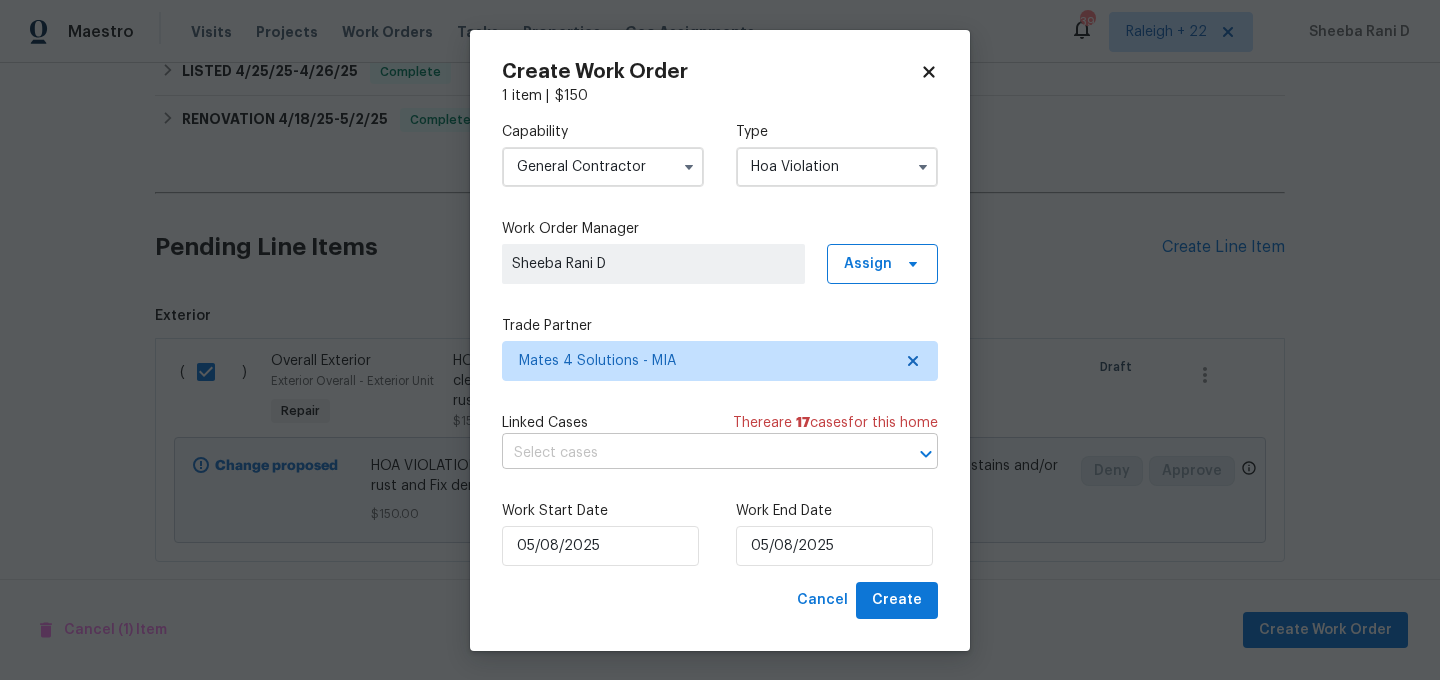 click at bounding box center [692, 453] 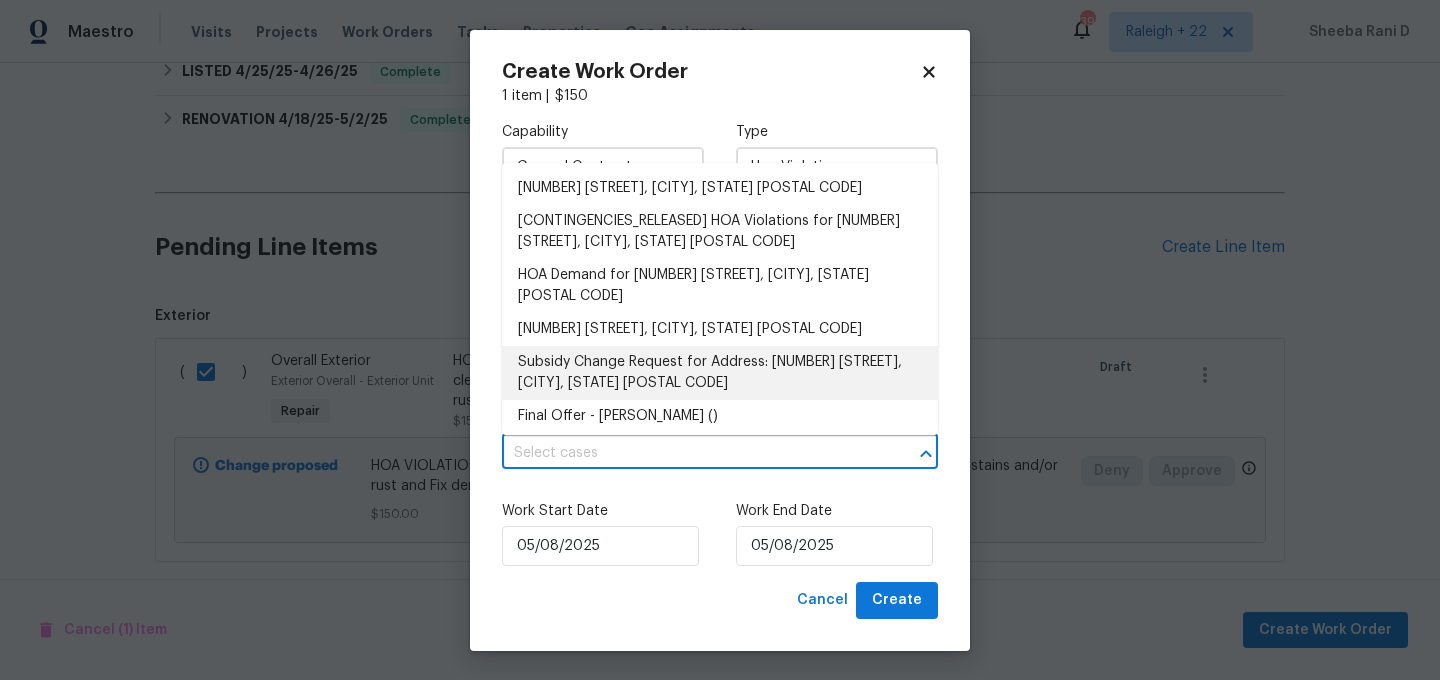 scroll, scrollTop: 641, scrollLeft: 0, axis: vertical 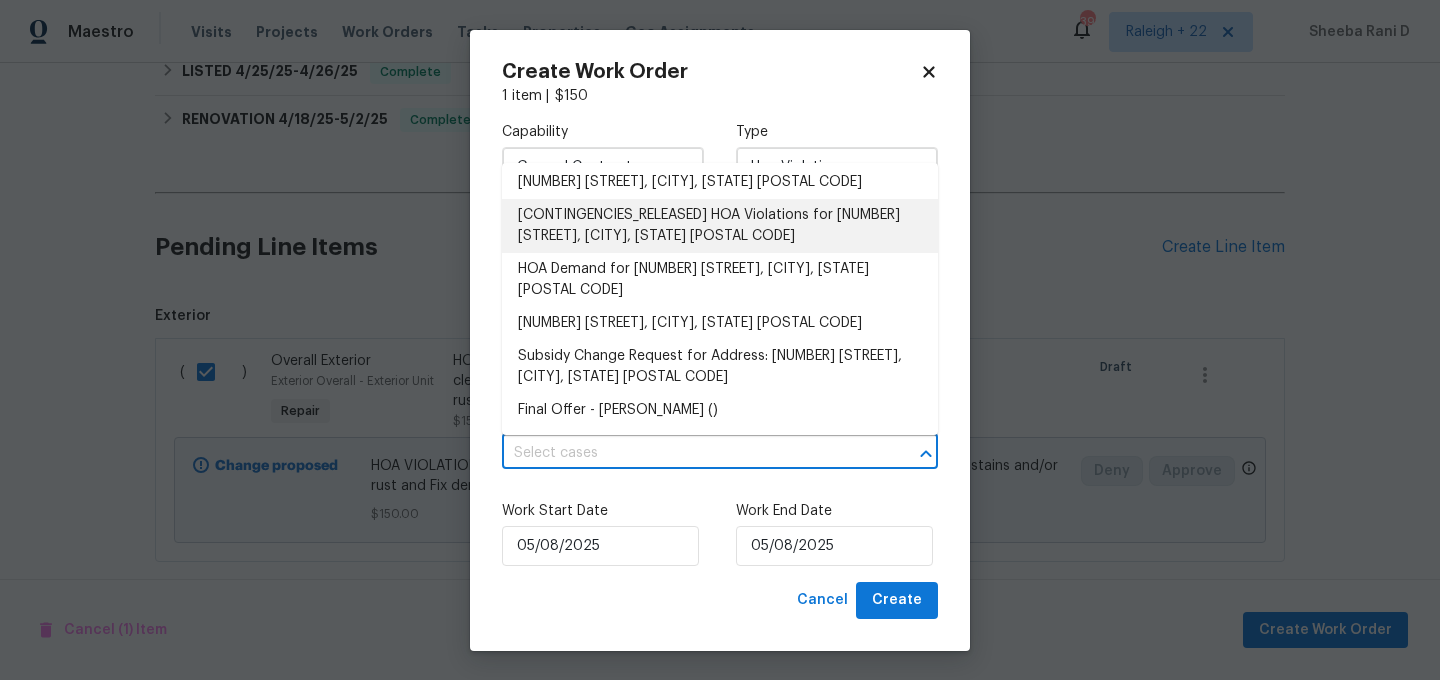 click on "[CONTINGENCIES_RELEASED] HOA Violations for [NUMBER] [STREET], [CITY], [STATE] [POSTAL CODE]" at bounding box center (720, 226) 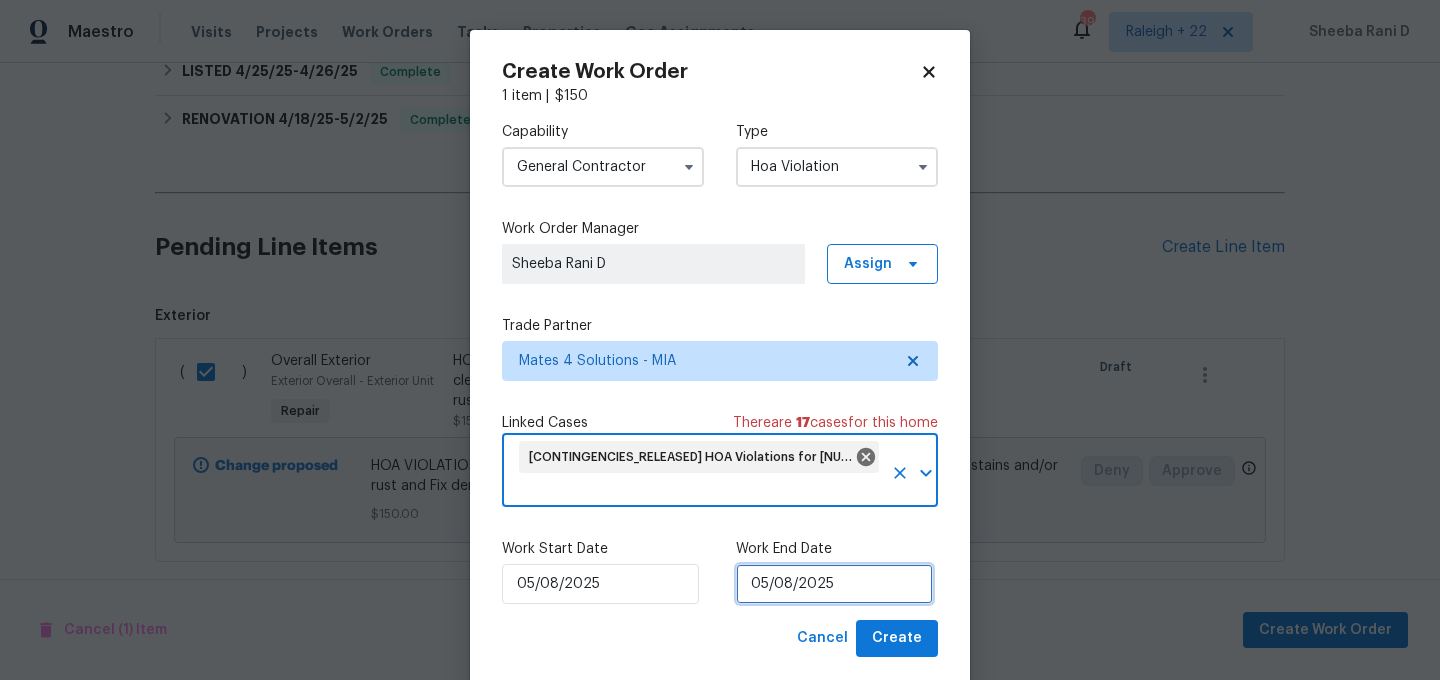 click on "05/08/2025" at bounding box center [834, 584] 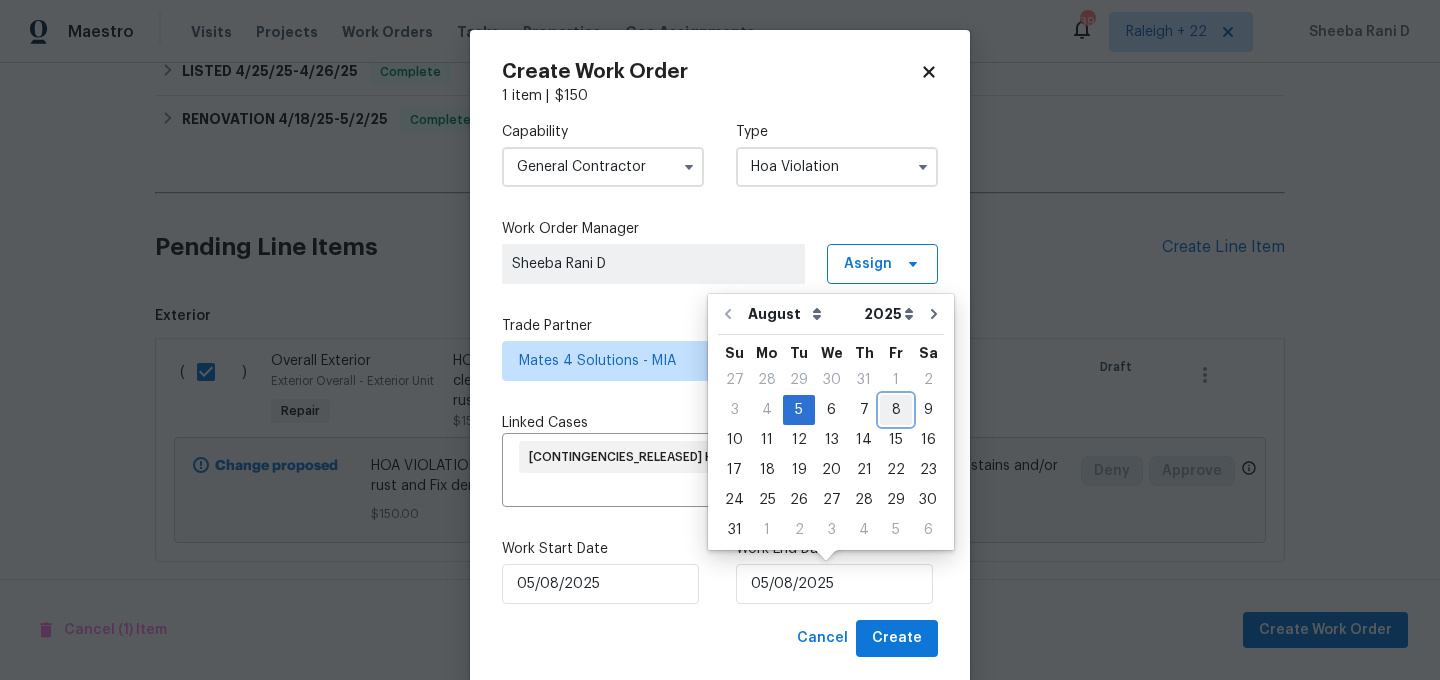 click on "8" at bounding box center [896, 410] 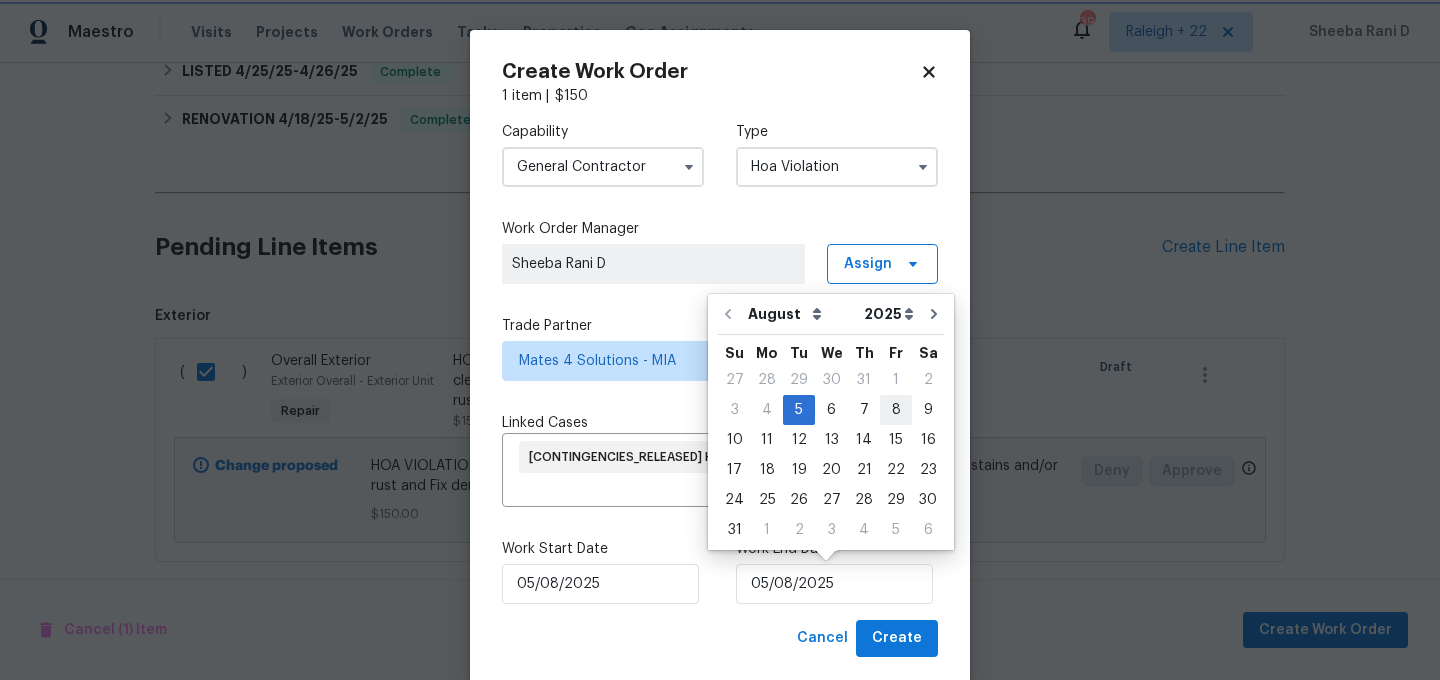 type on "08/08/2025" 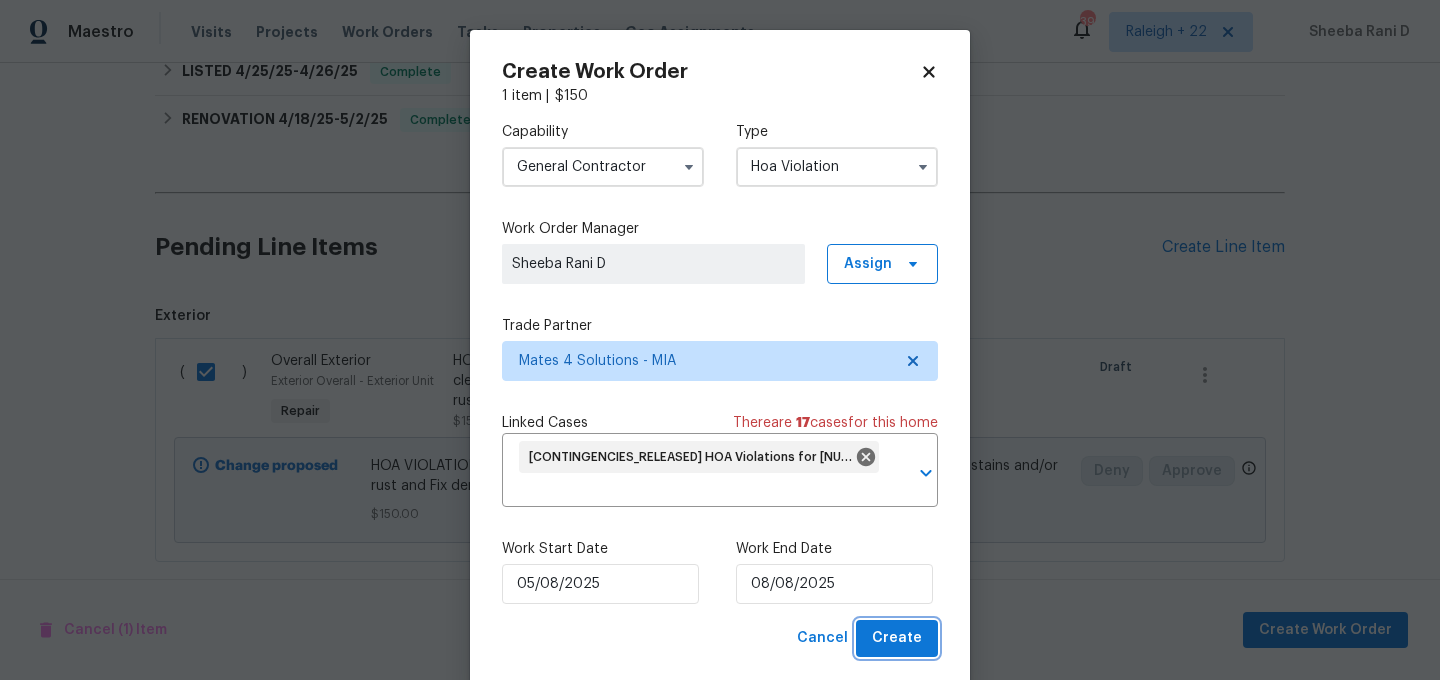 click on "Create" at bounding box center (897, 638) 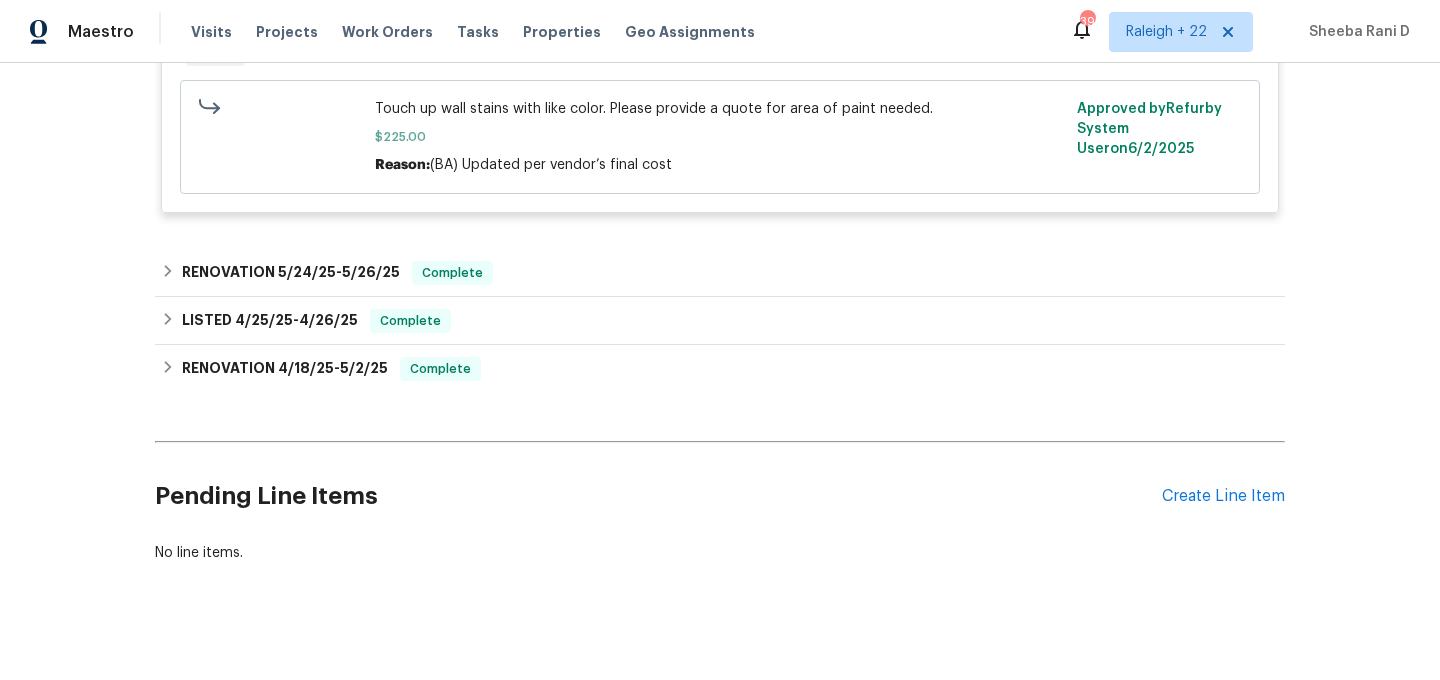 scroll, scrollTop: 0, scrollLeft: 0, axis: both 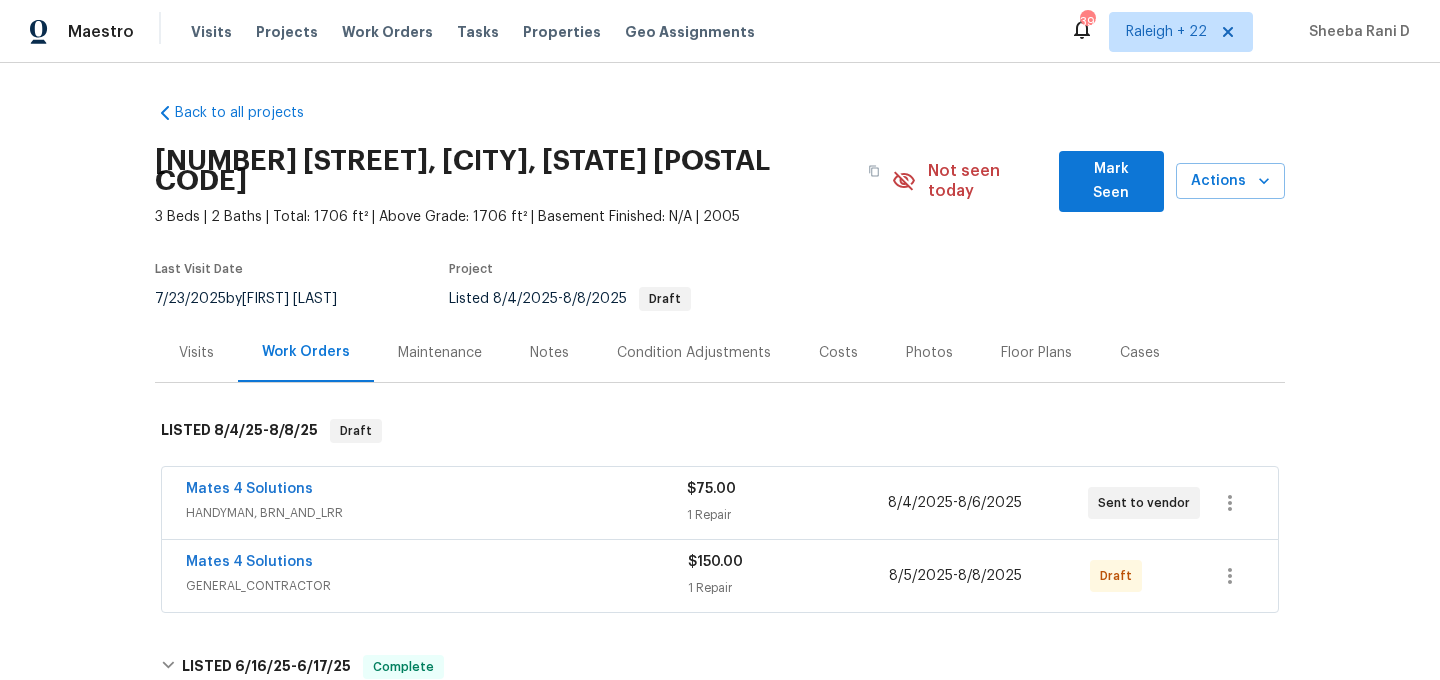 click on "HANDYMAN, BRN_AND_LRR" at bounding box center [436, 513] 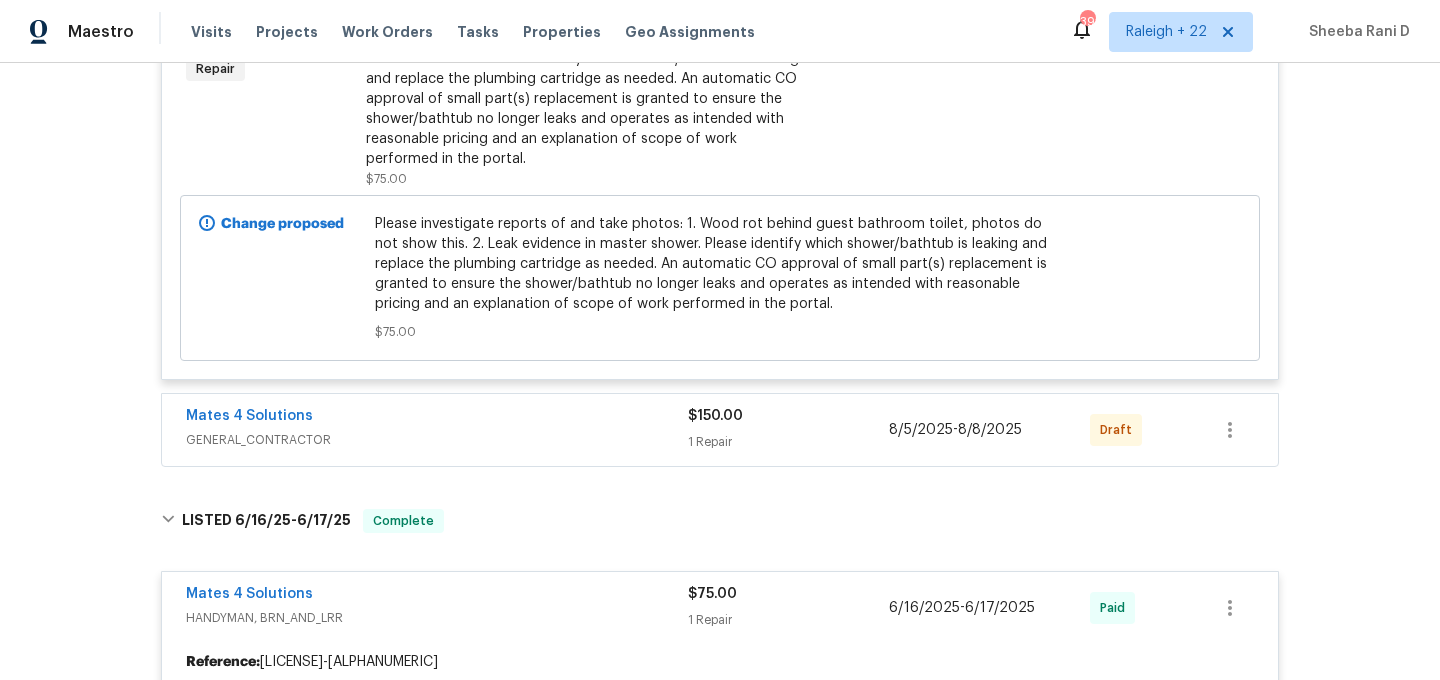 scroll, scrollTop: 659, scrollLeft: 0, axis: vertical 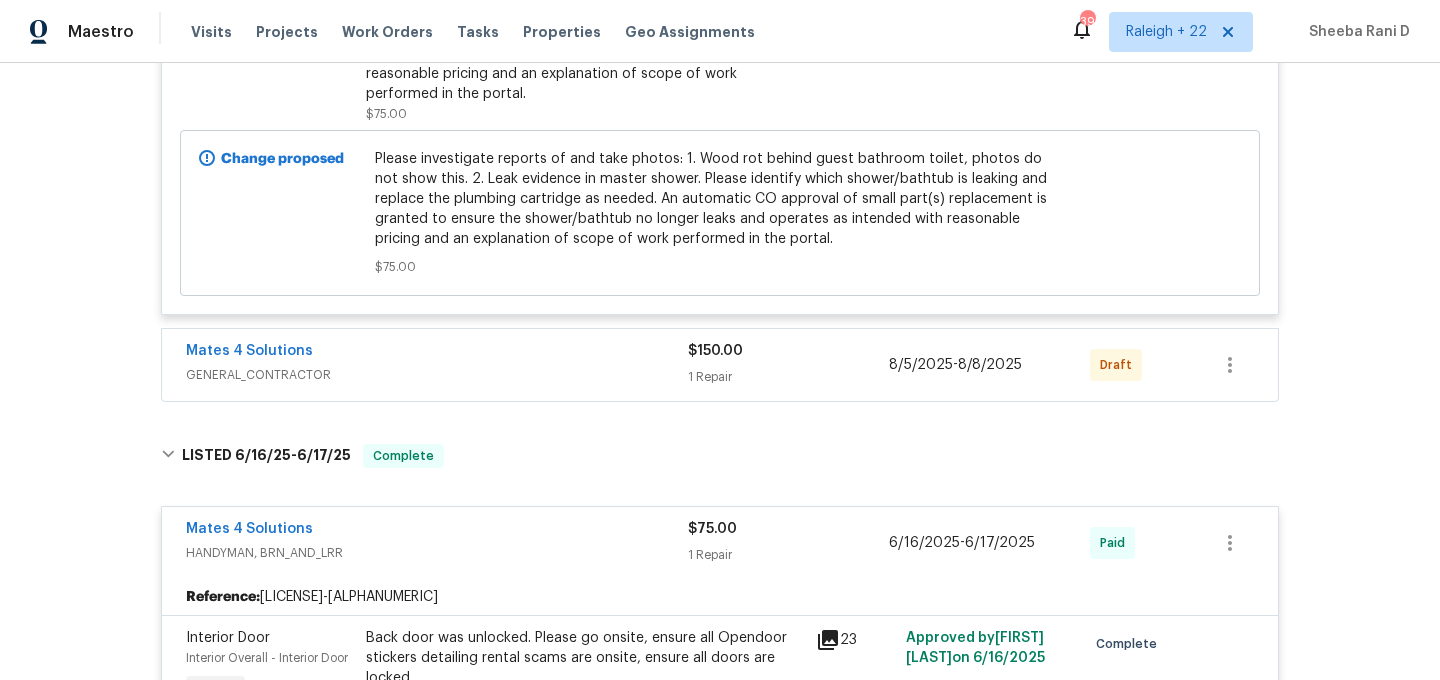 click on "GENERAL_CONTRACTOR" at bounding box center (437, 375) 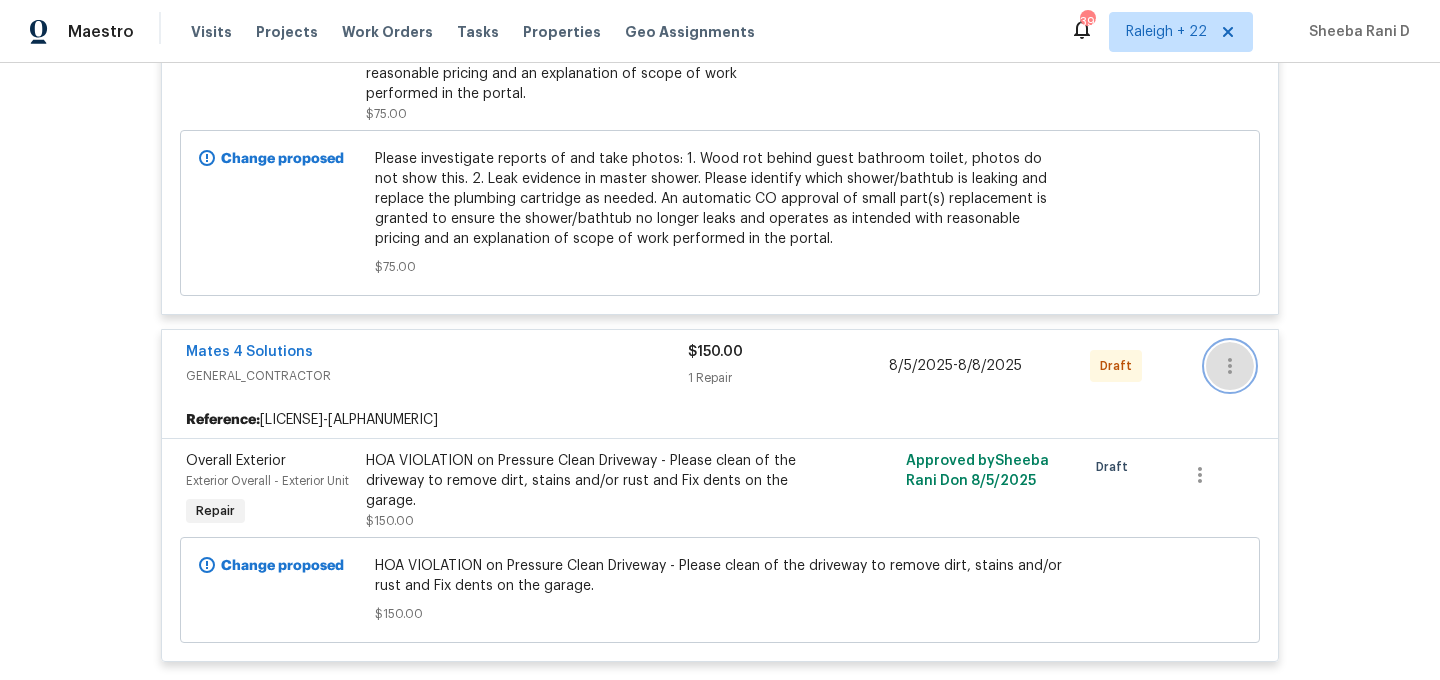click 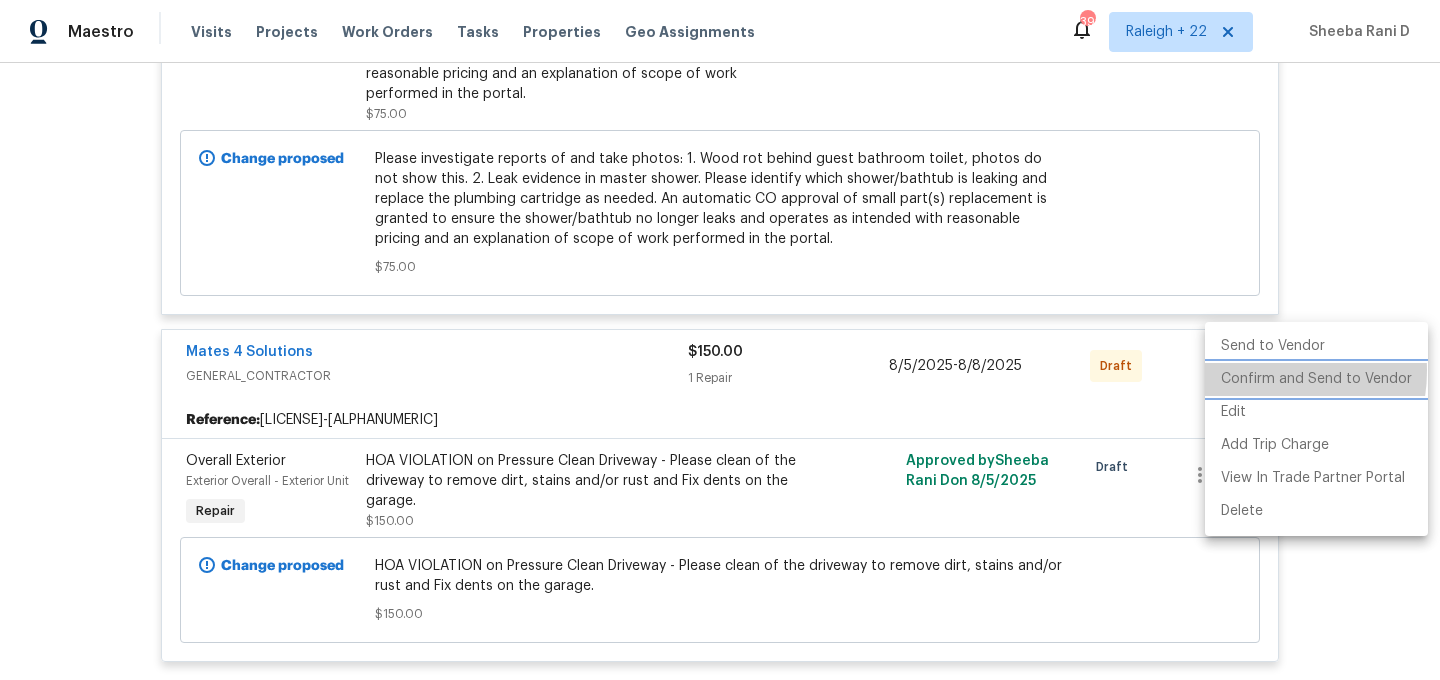 click on "Confirm and Send to Vendor" at bounding box center [1316, 379] 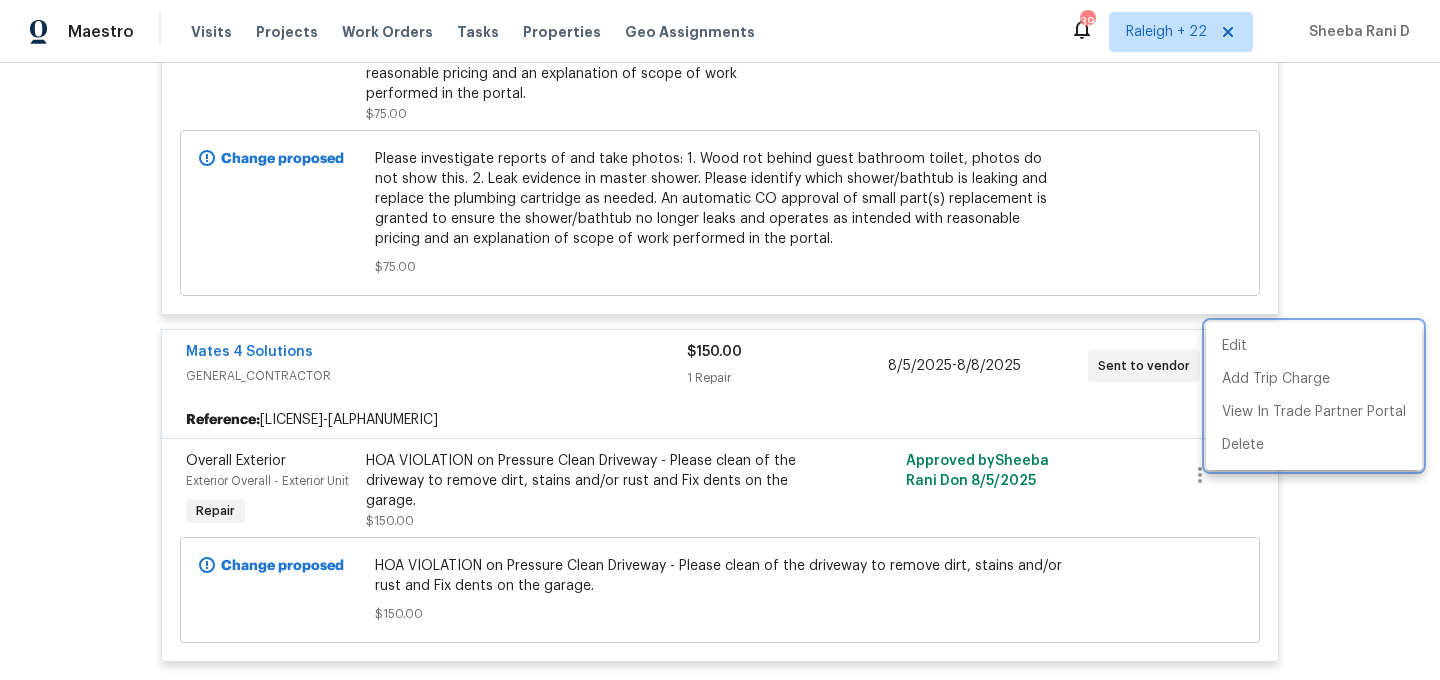 click at bounding box center [720, 340] 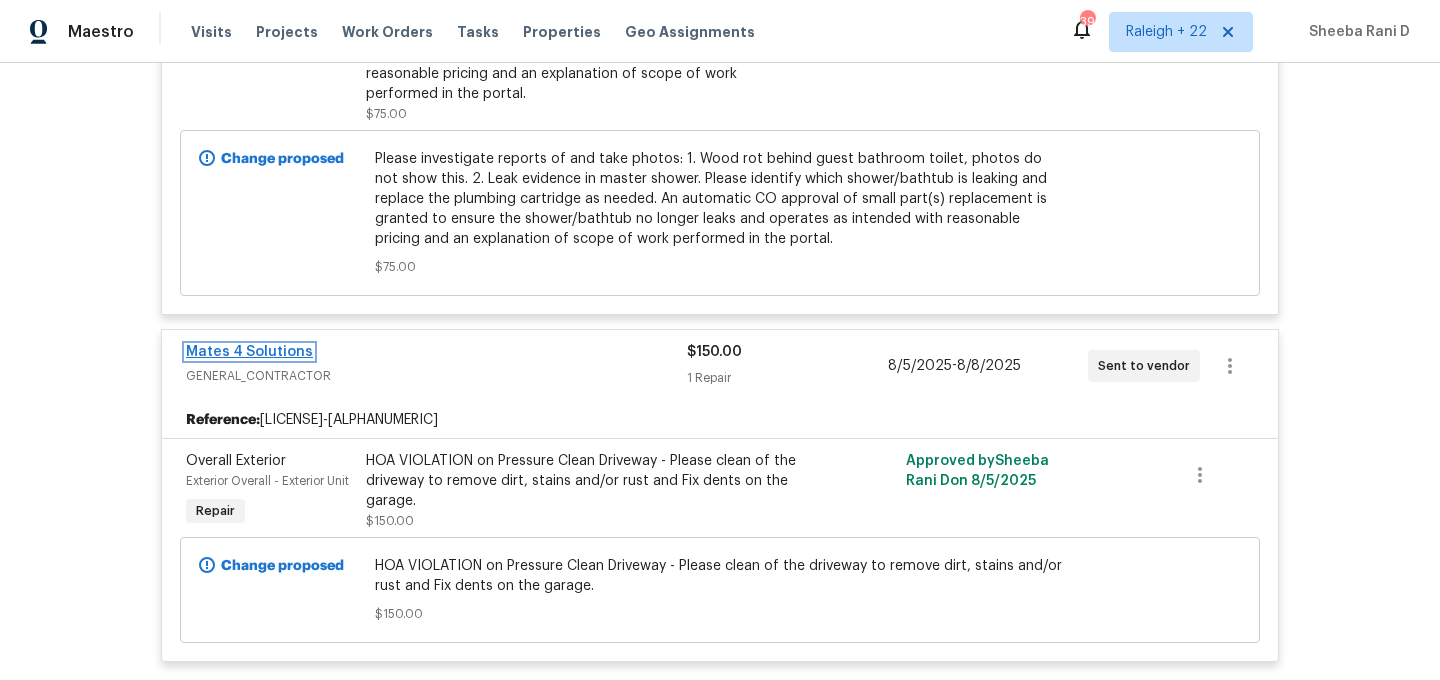 click on "Mates 4 Solutions" at bounding box center (249, 352) 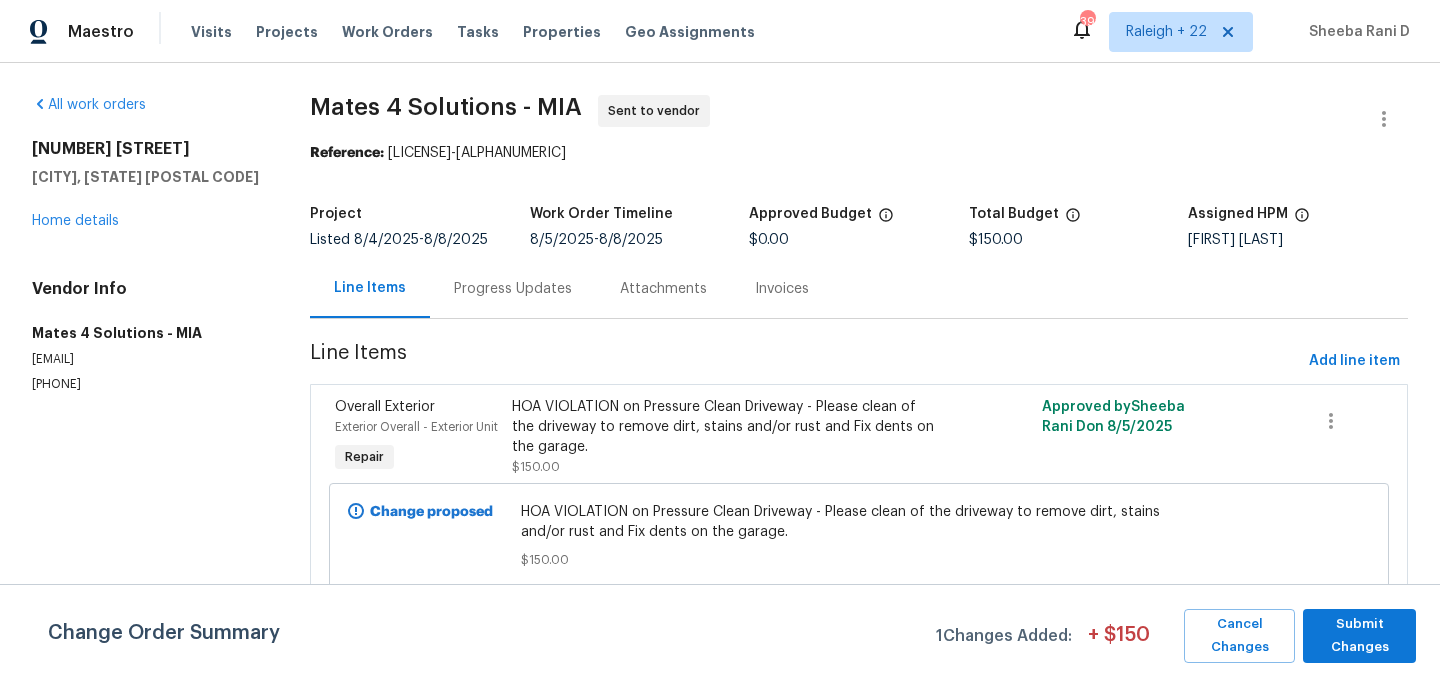 scroll, scrollTop: 5, scrollLeft: 0, axis: vertical 